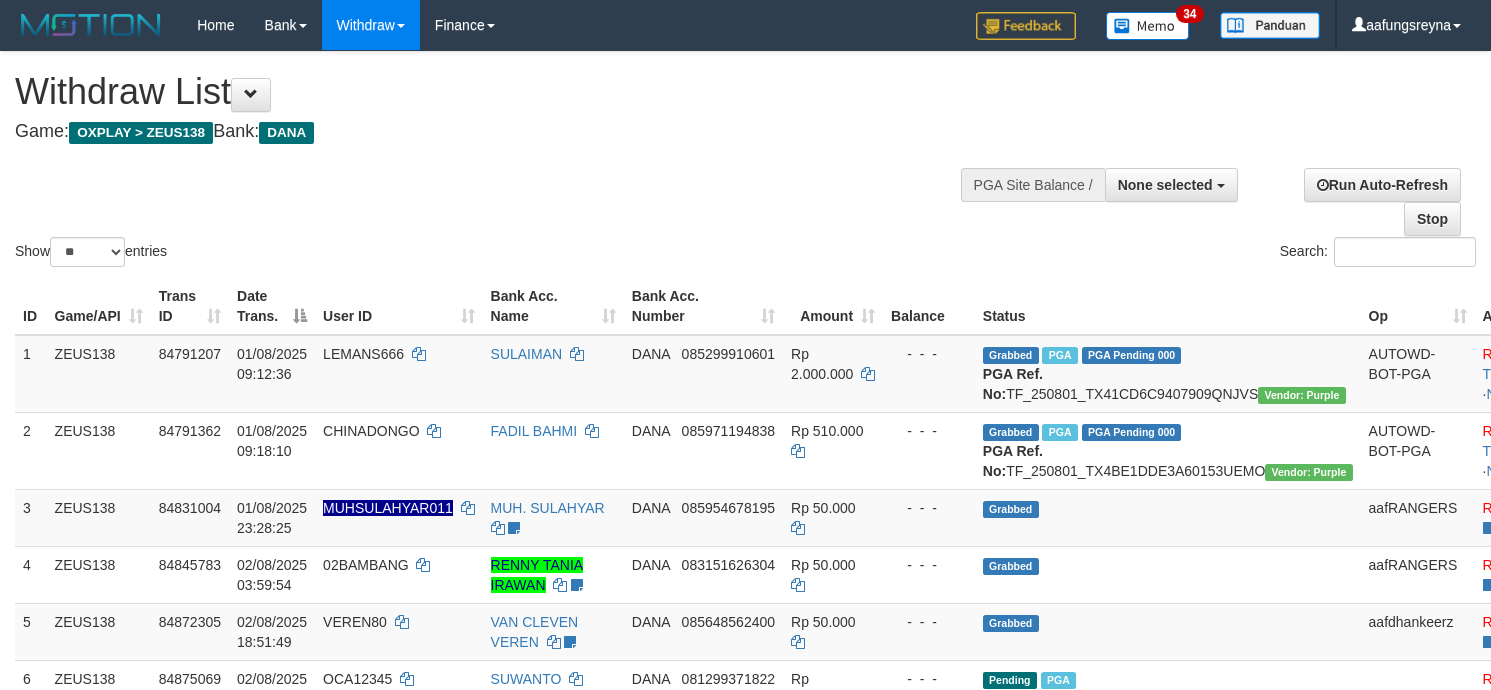 select 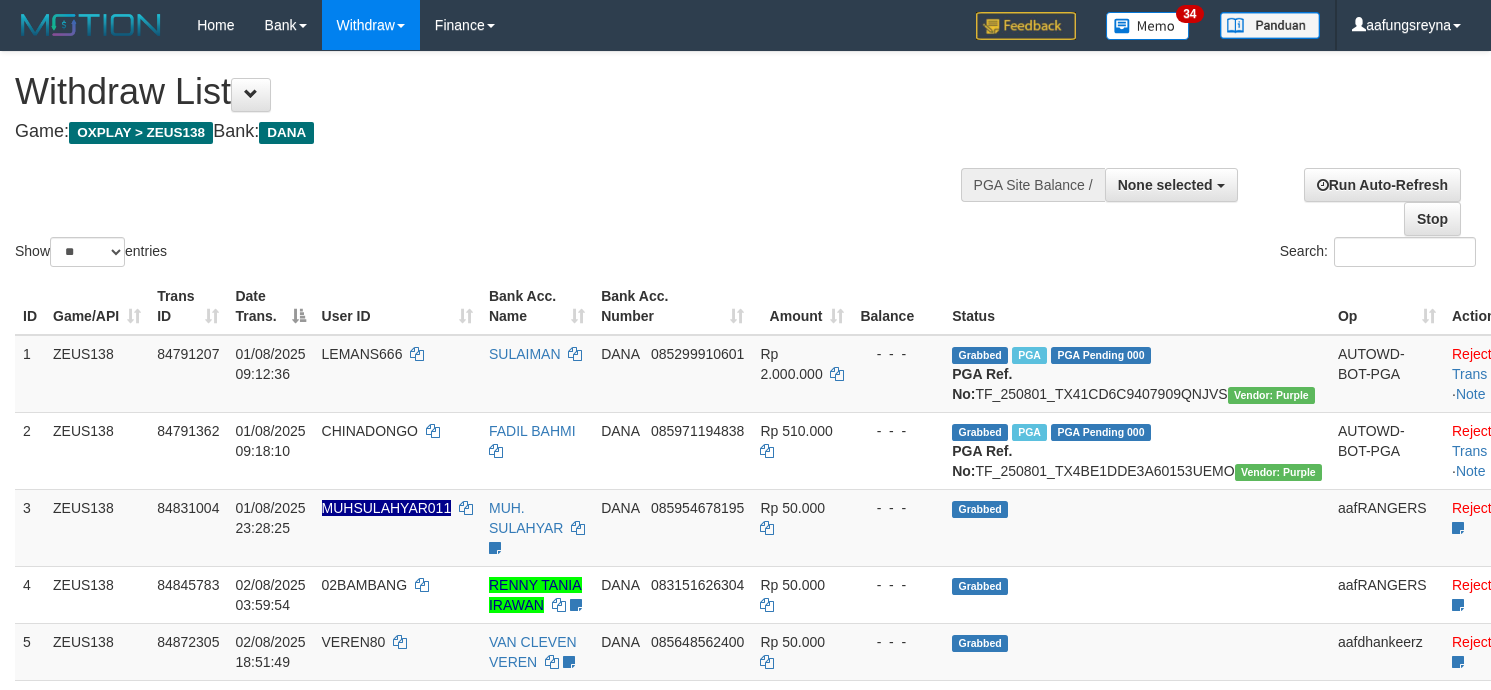 select 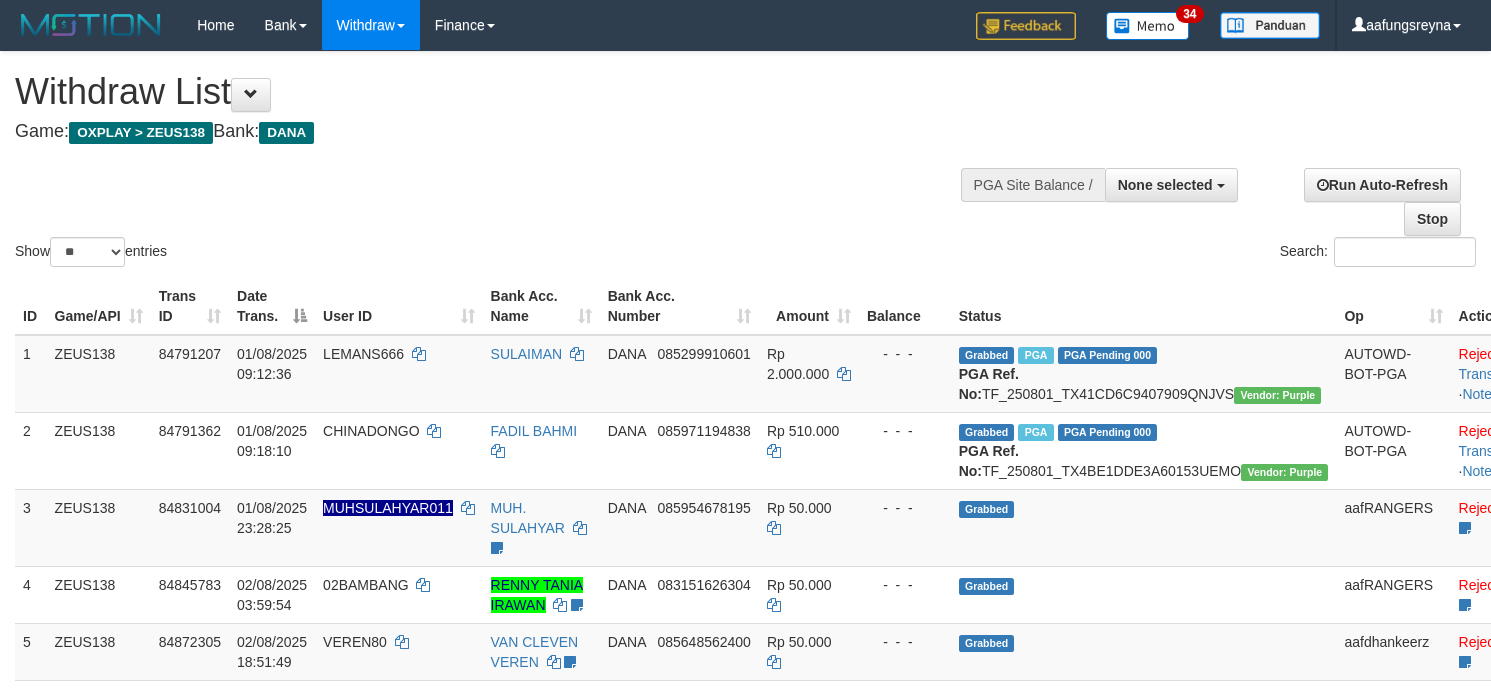 select 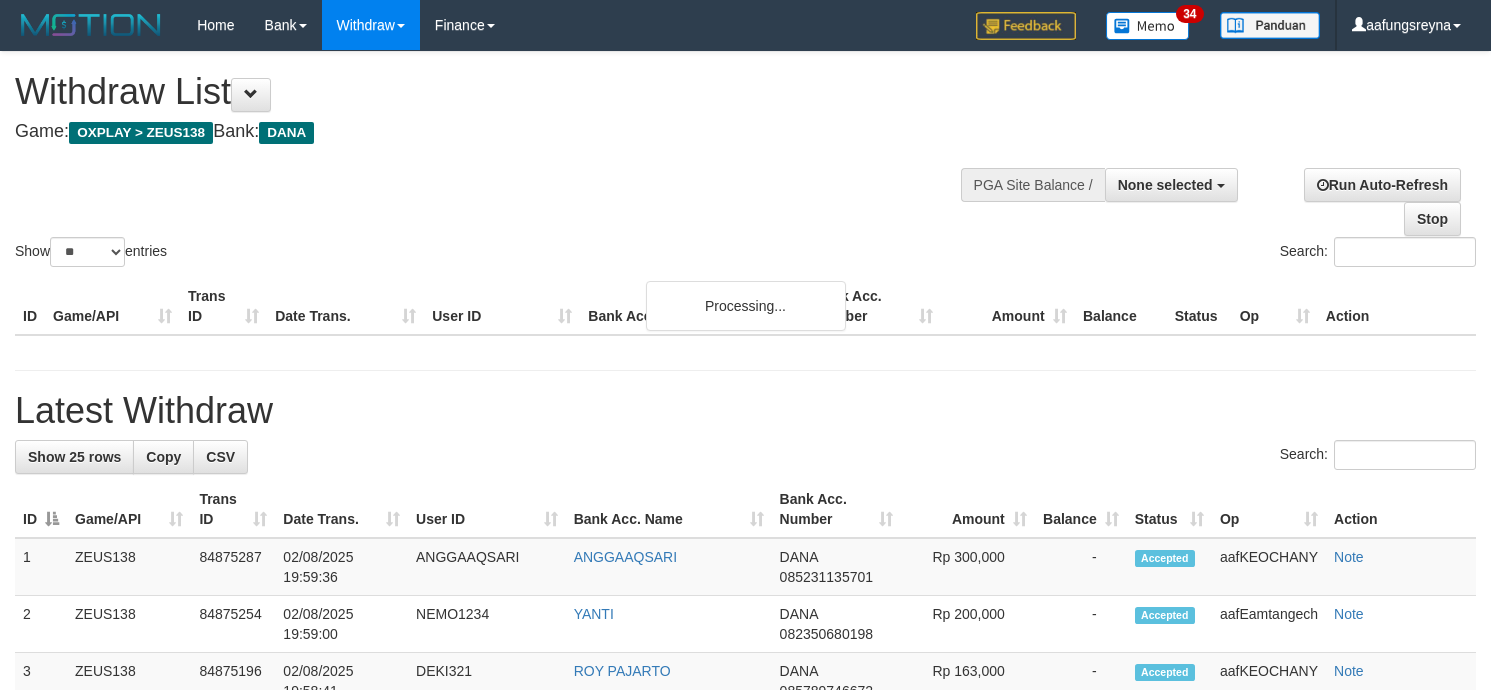 select 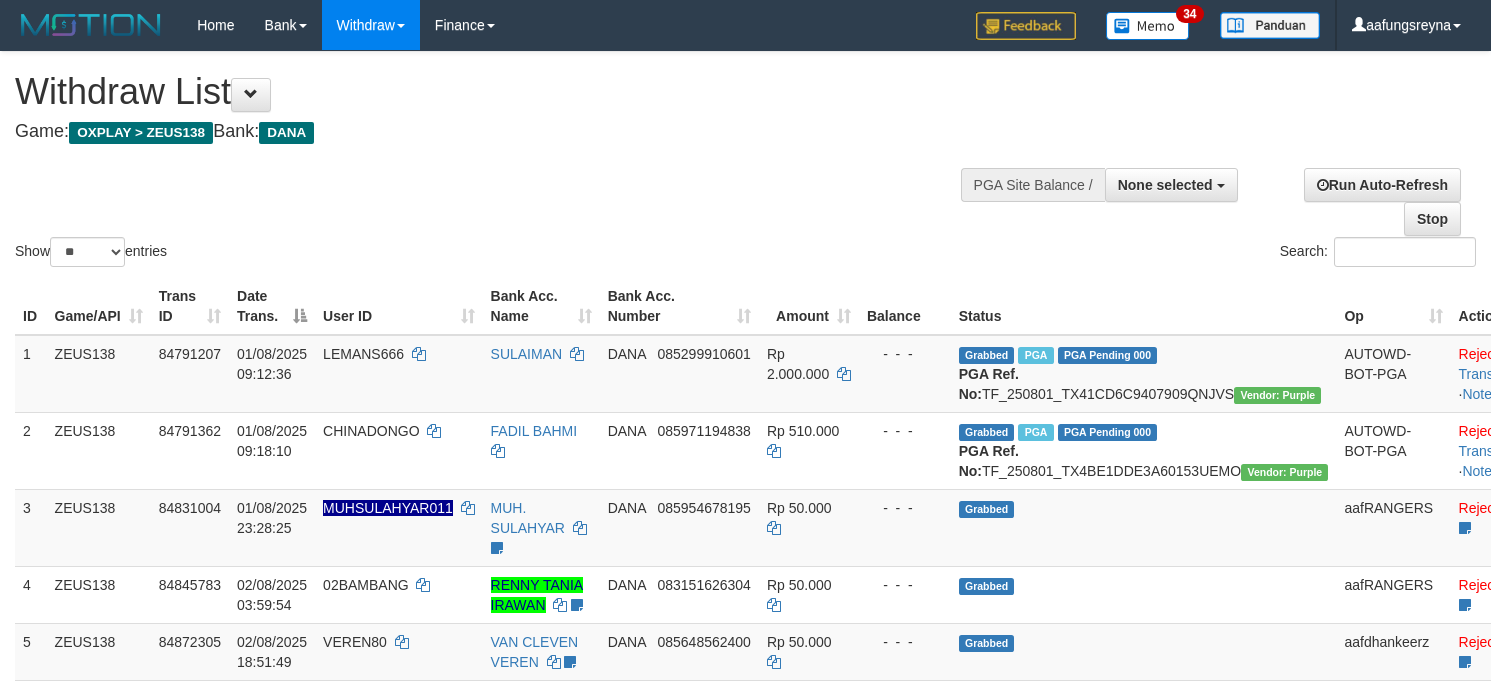 select 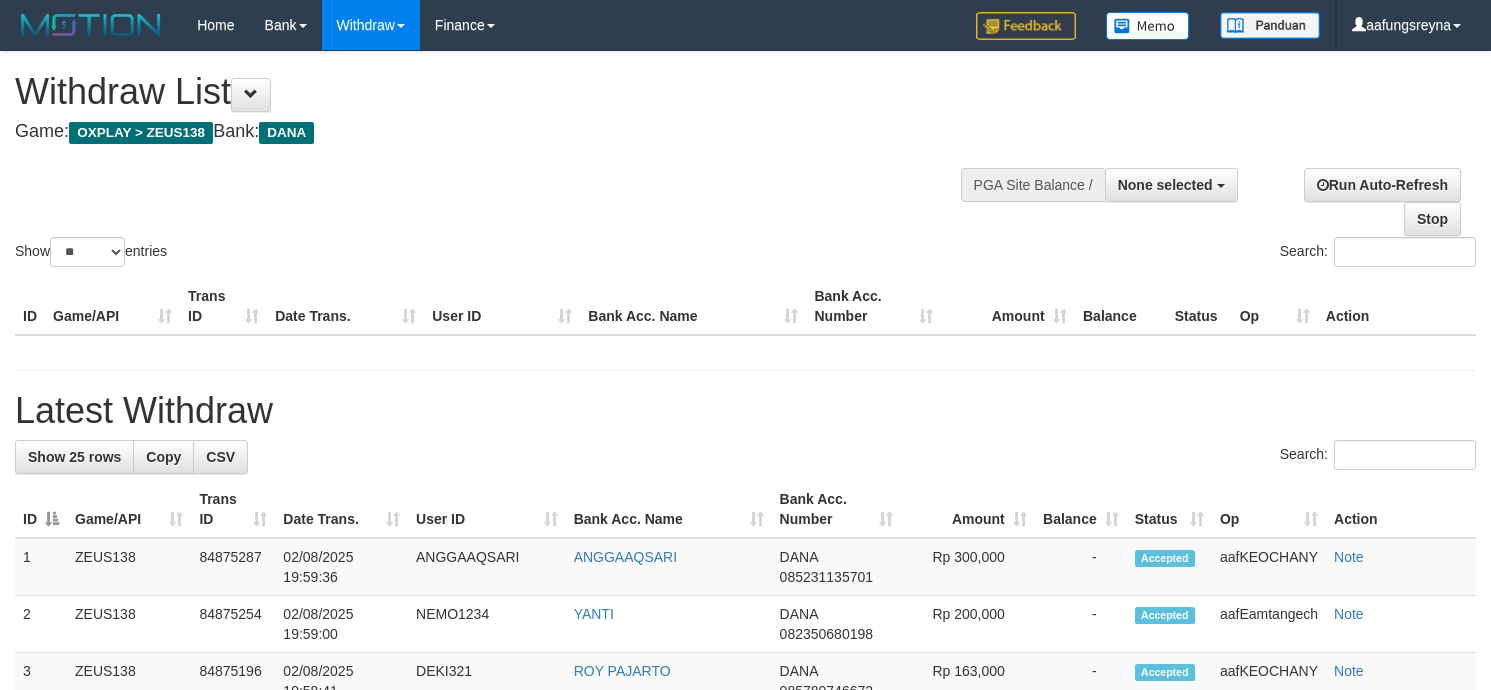 select 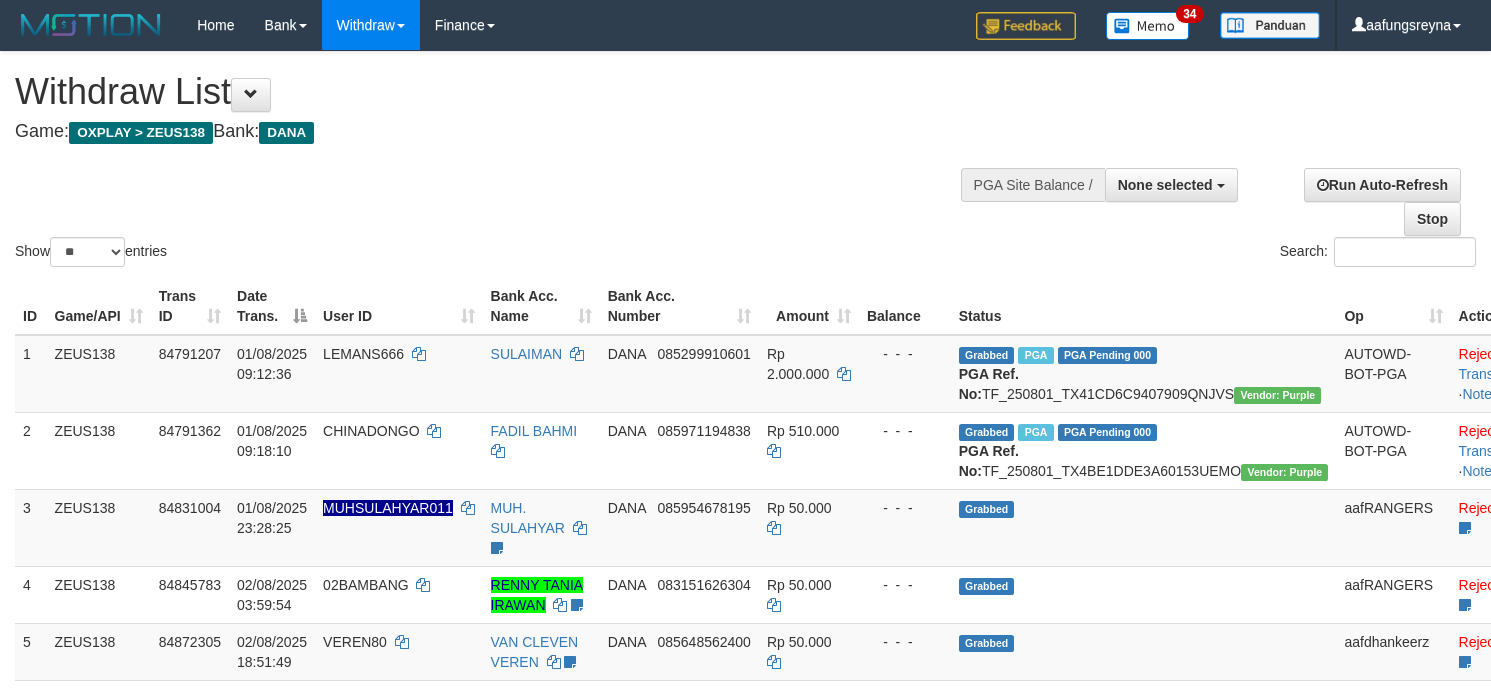 select 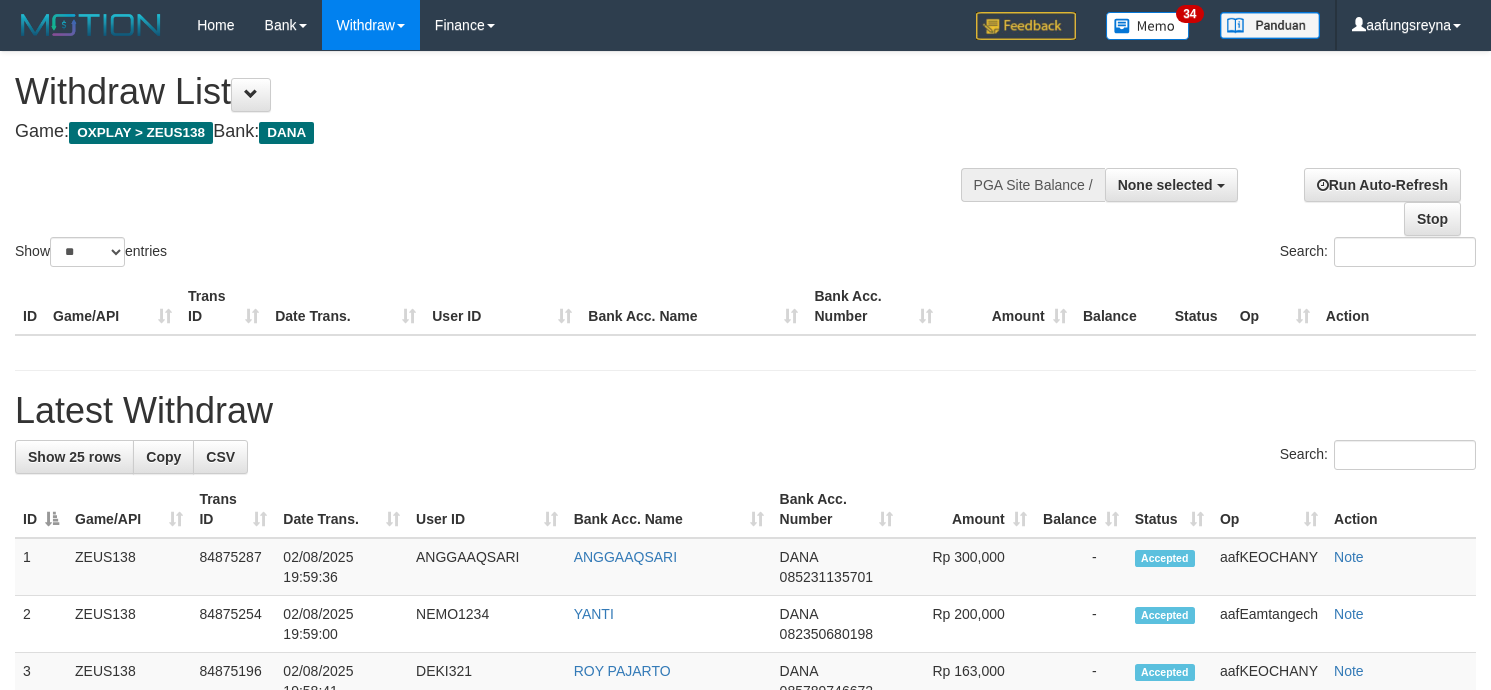 select 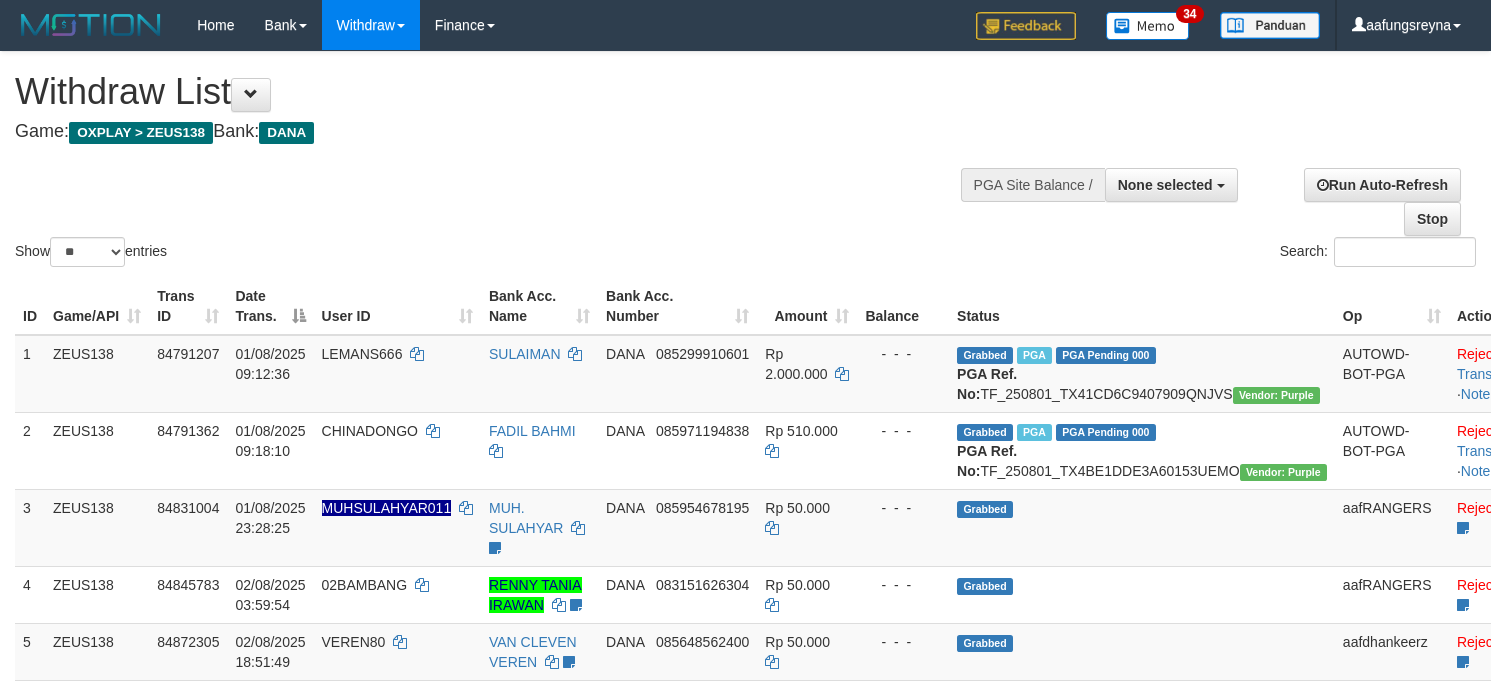 select 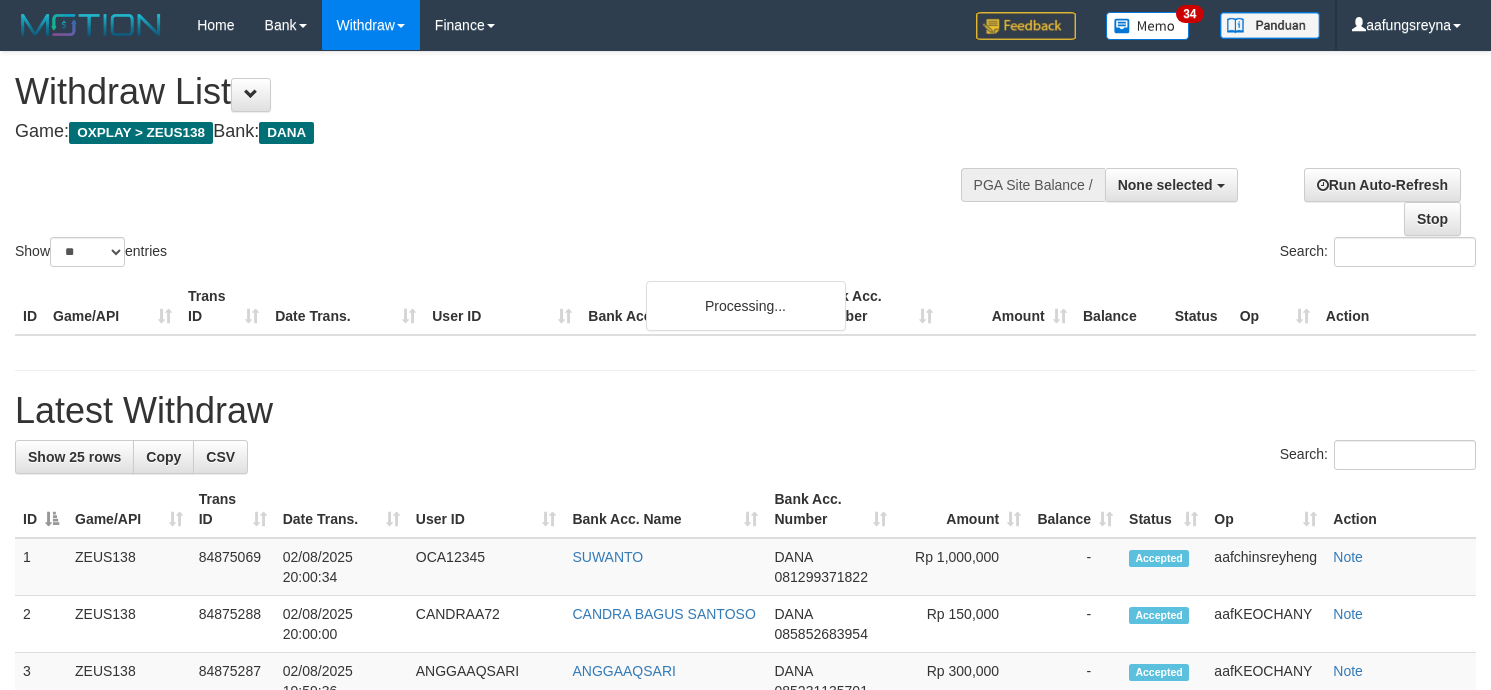 select 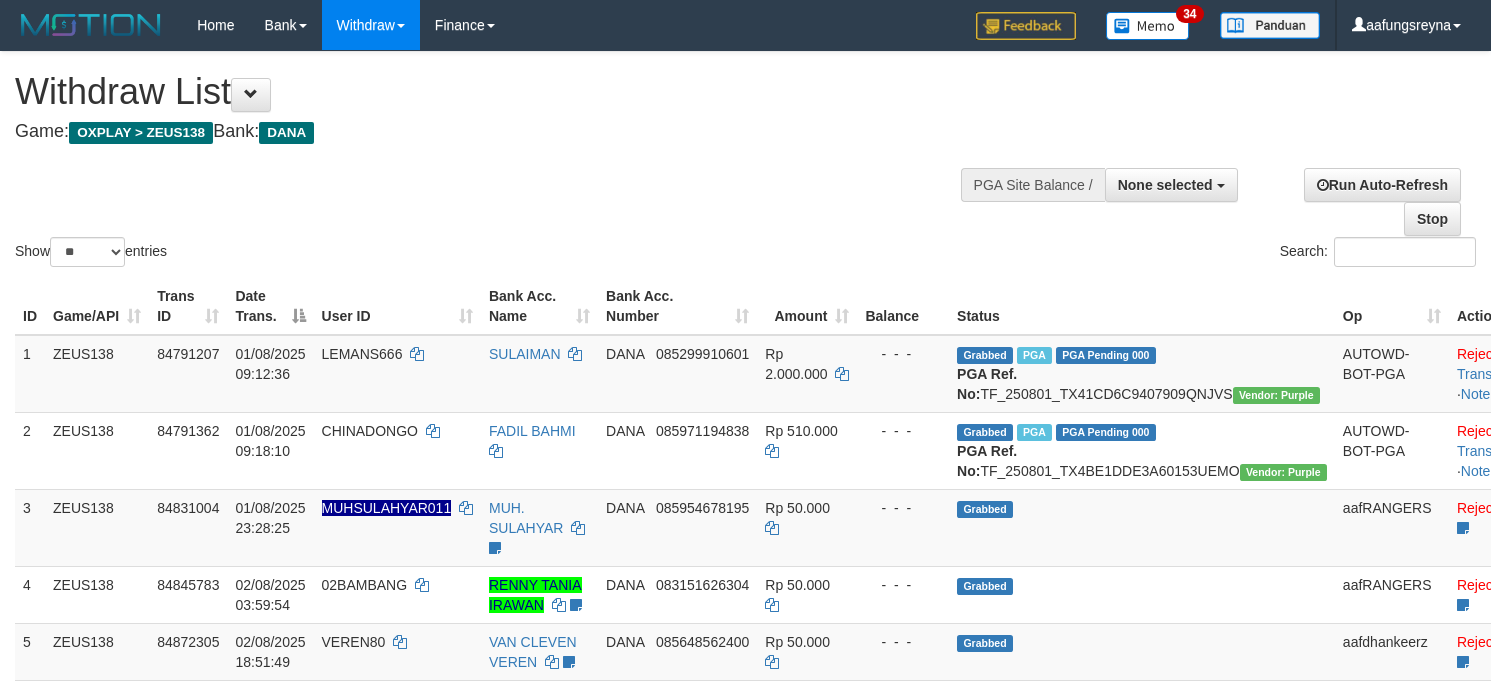 select 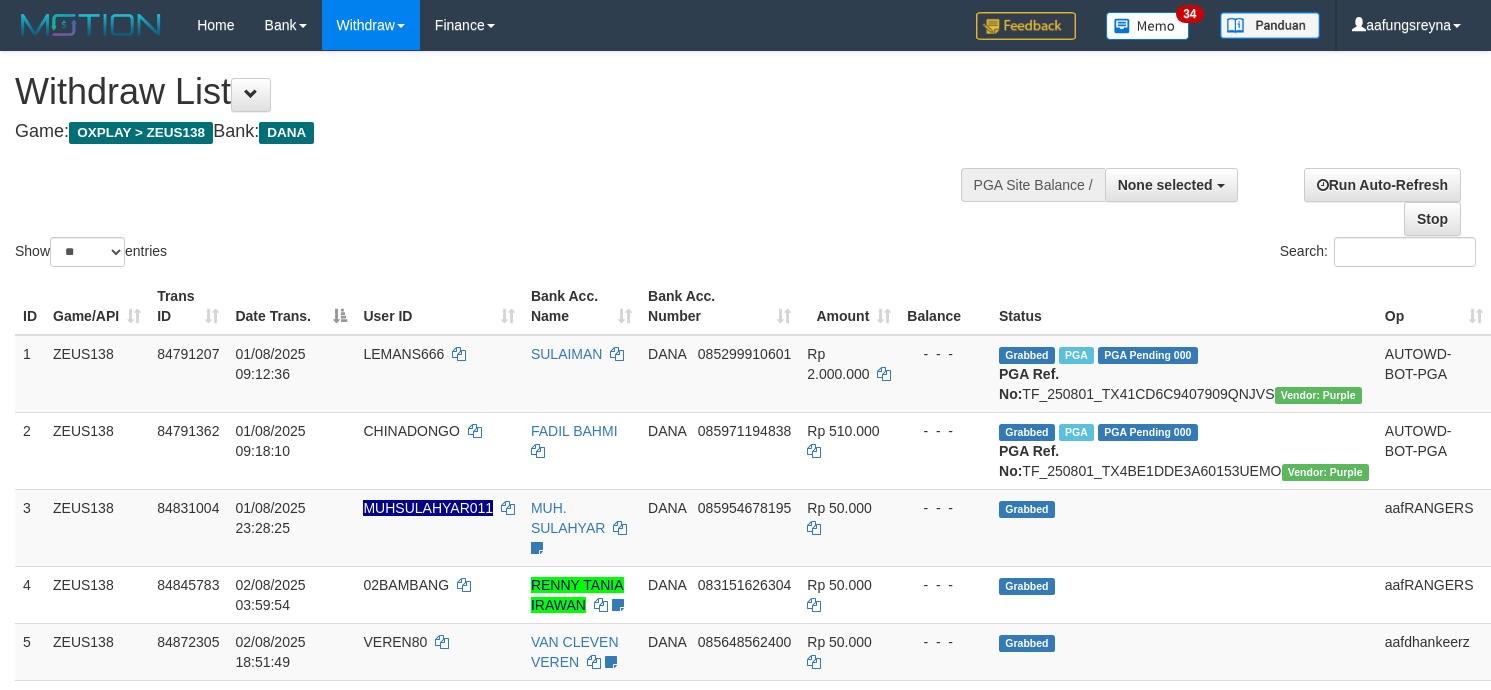 select 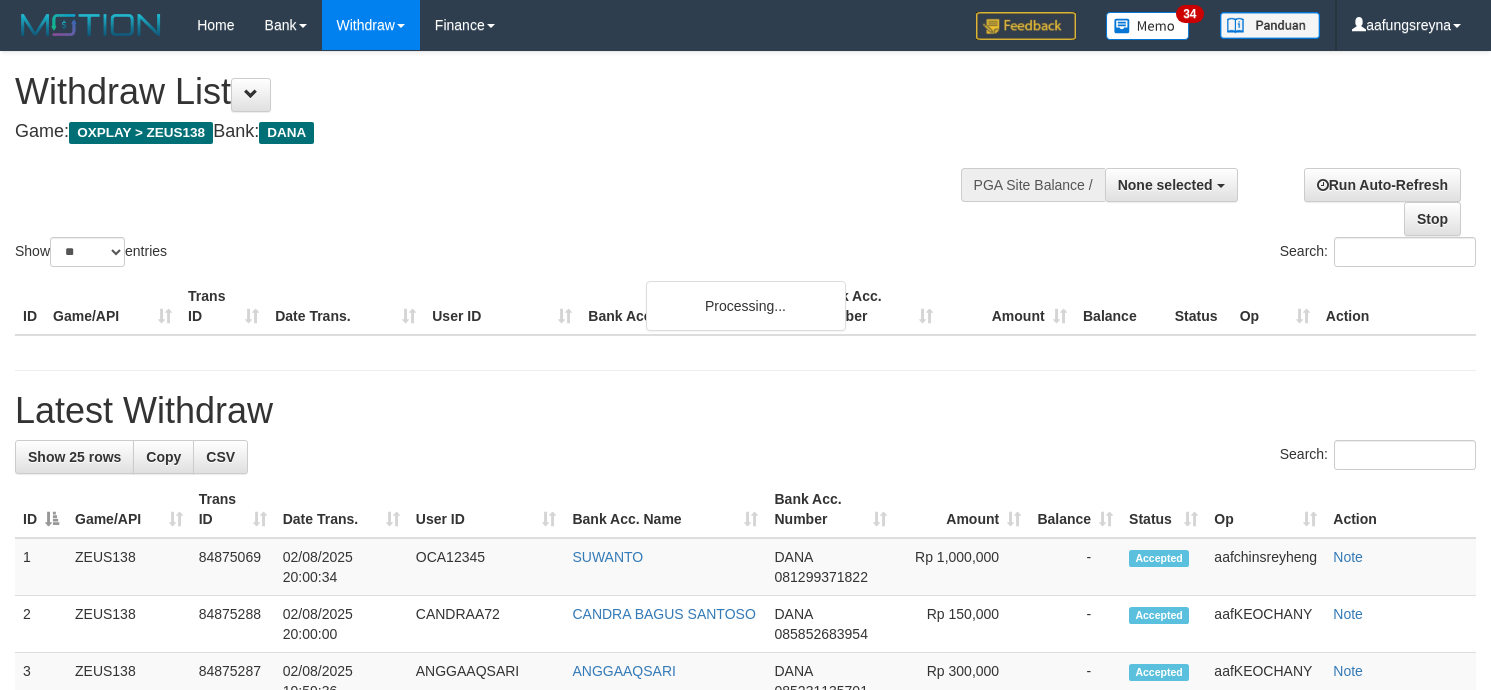 select 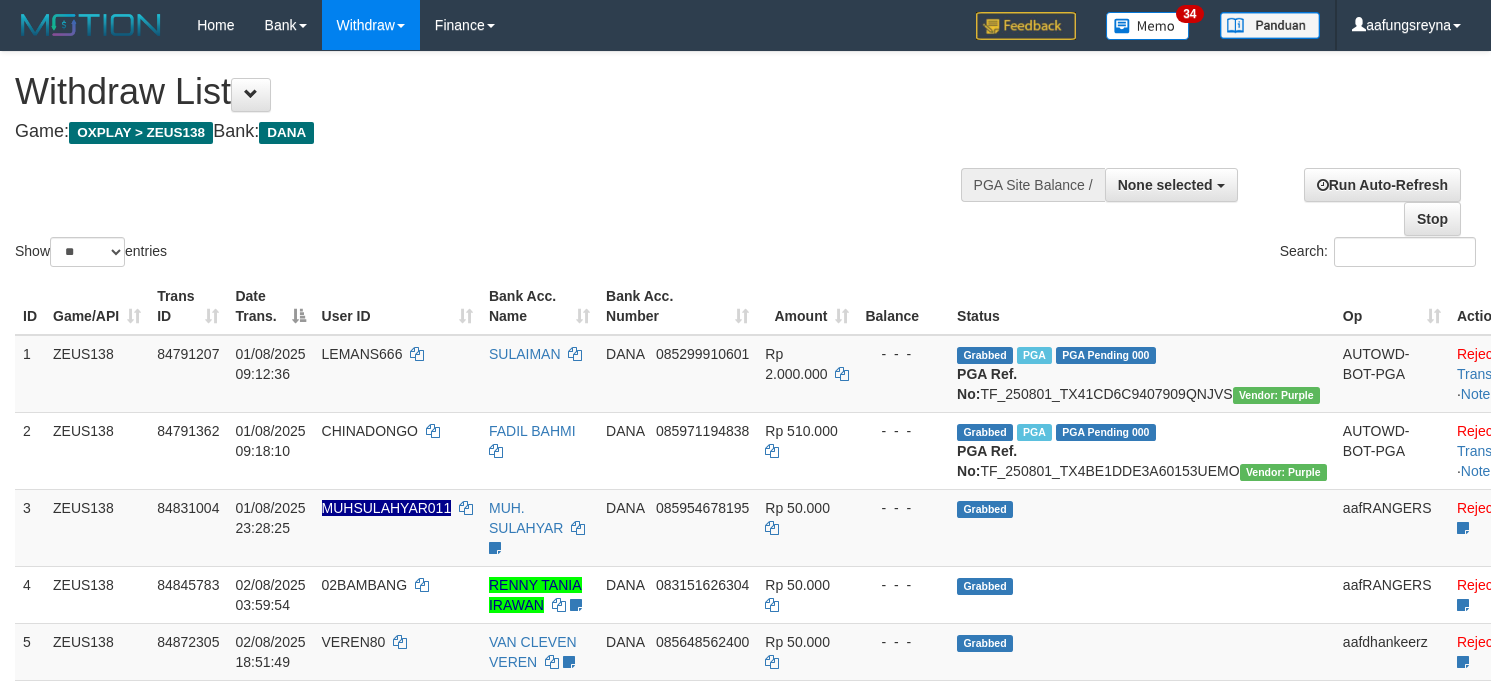 select 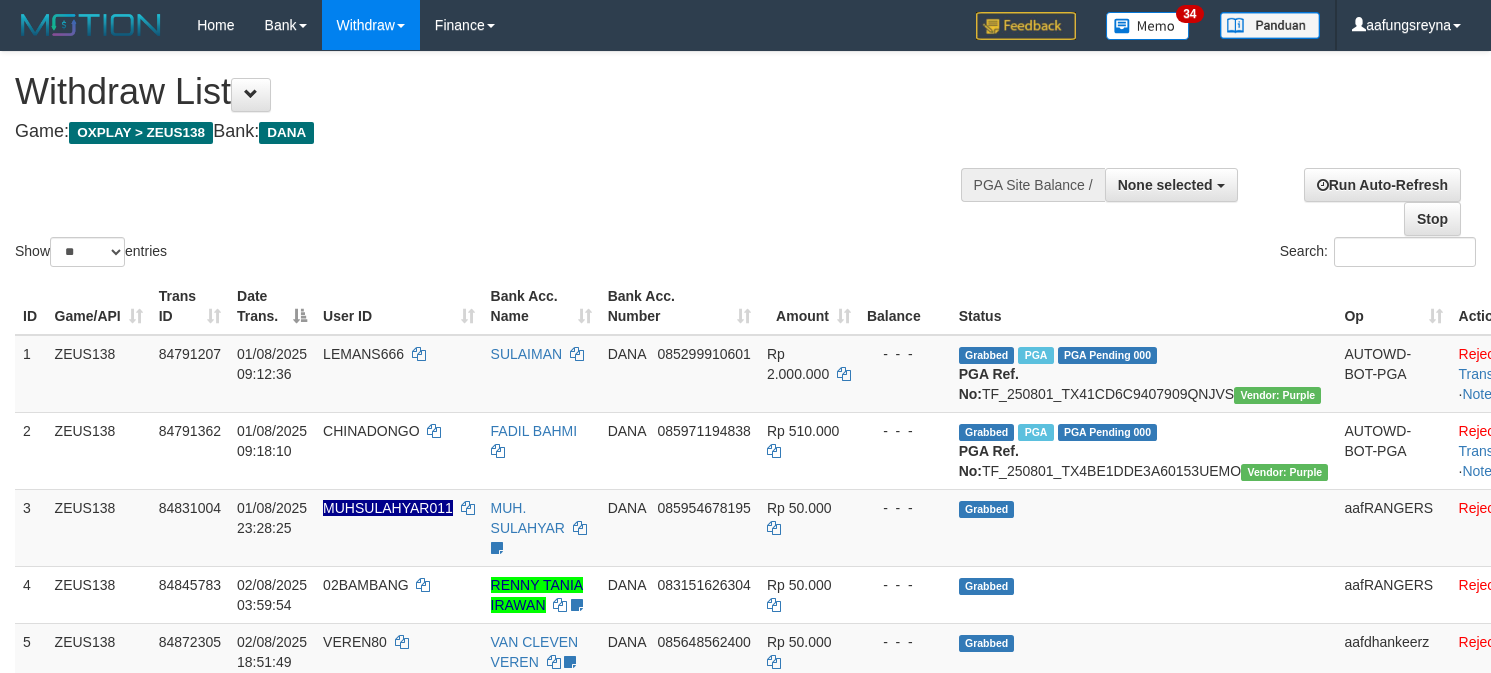 select 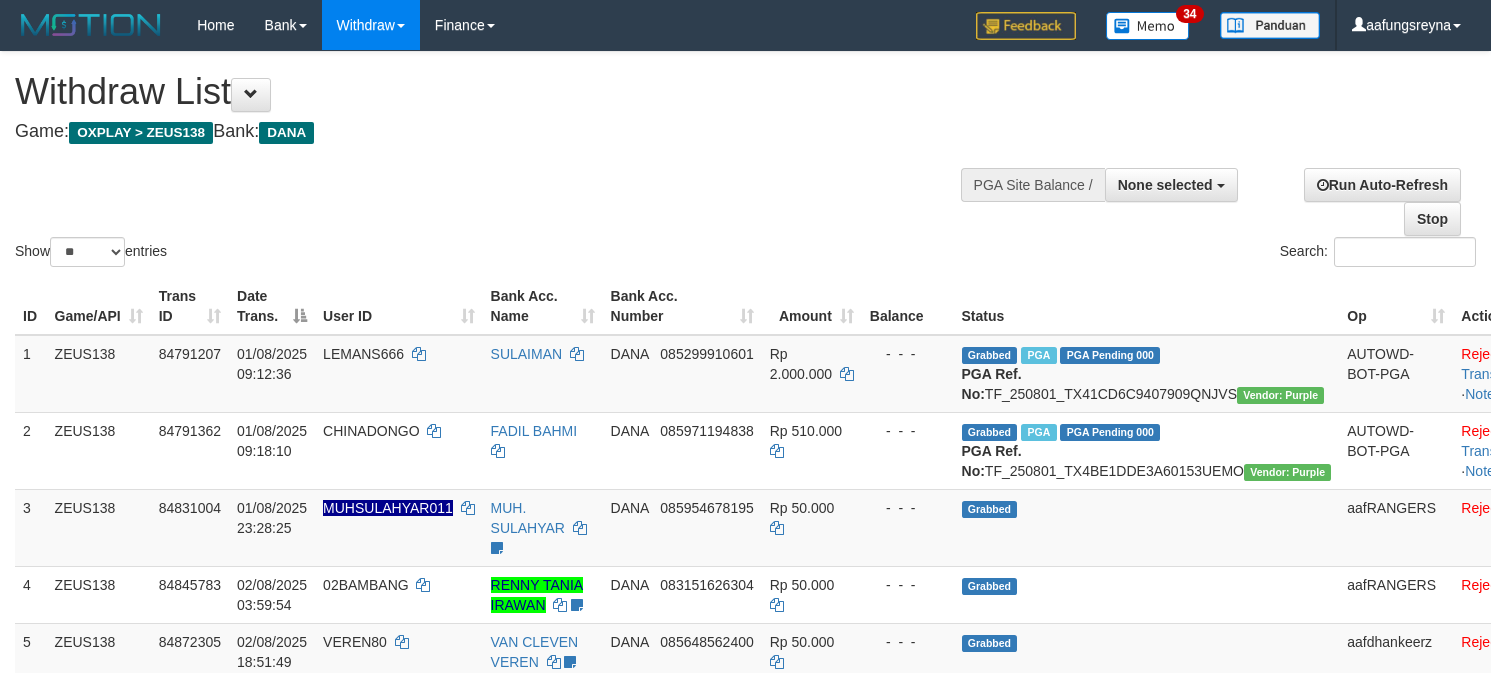 select 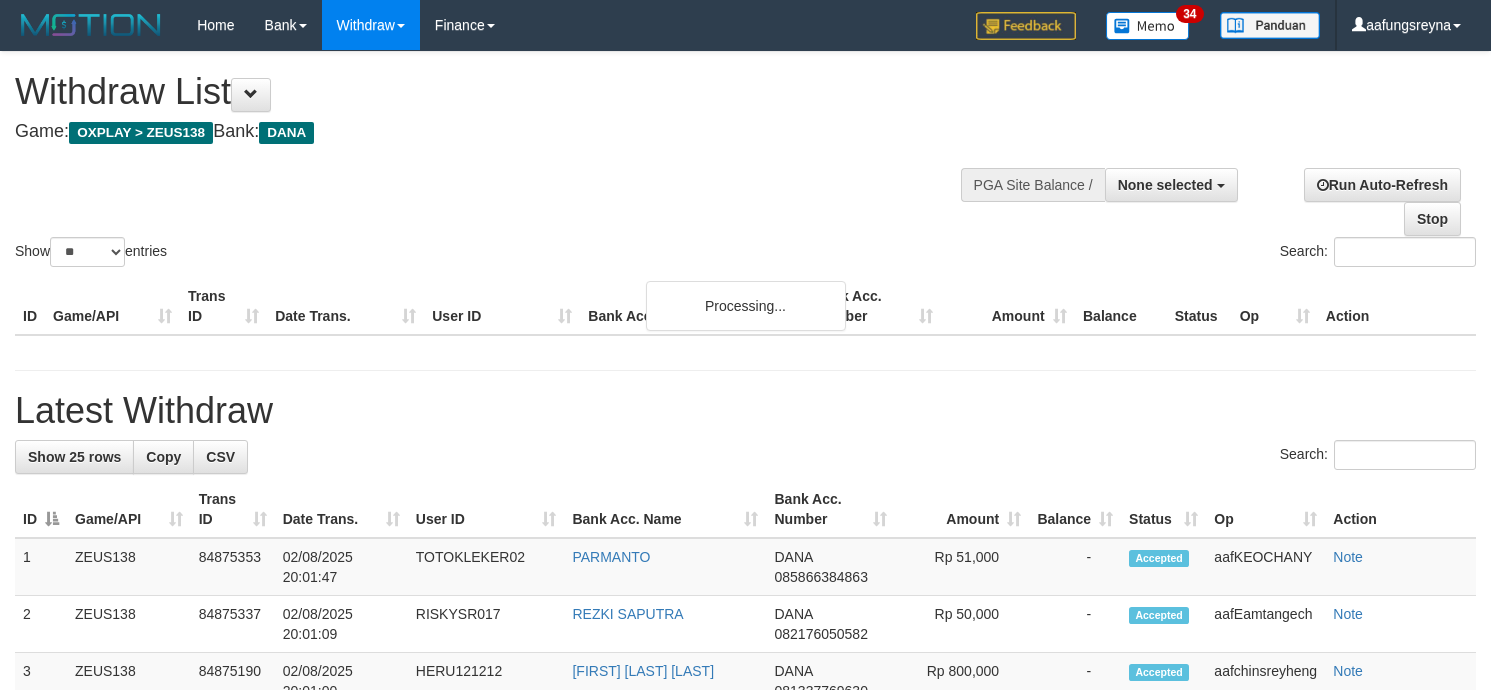 select 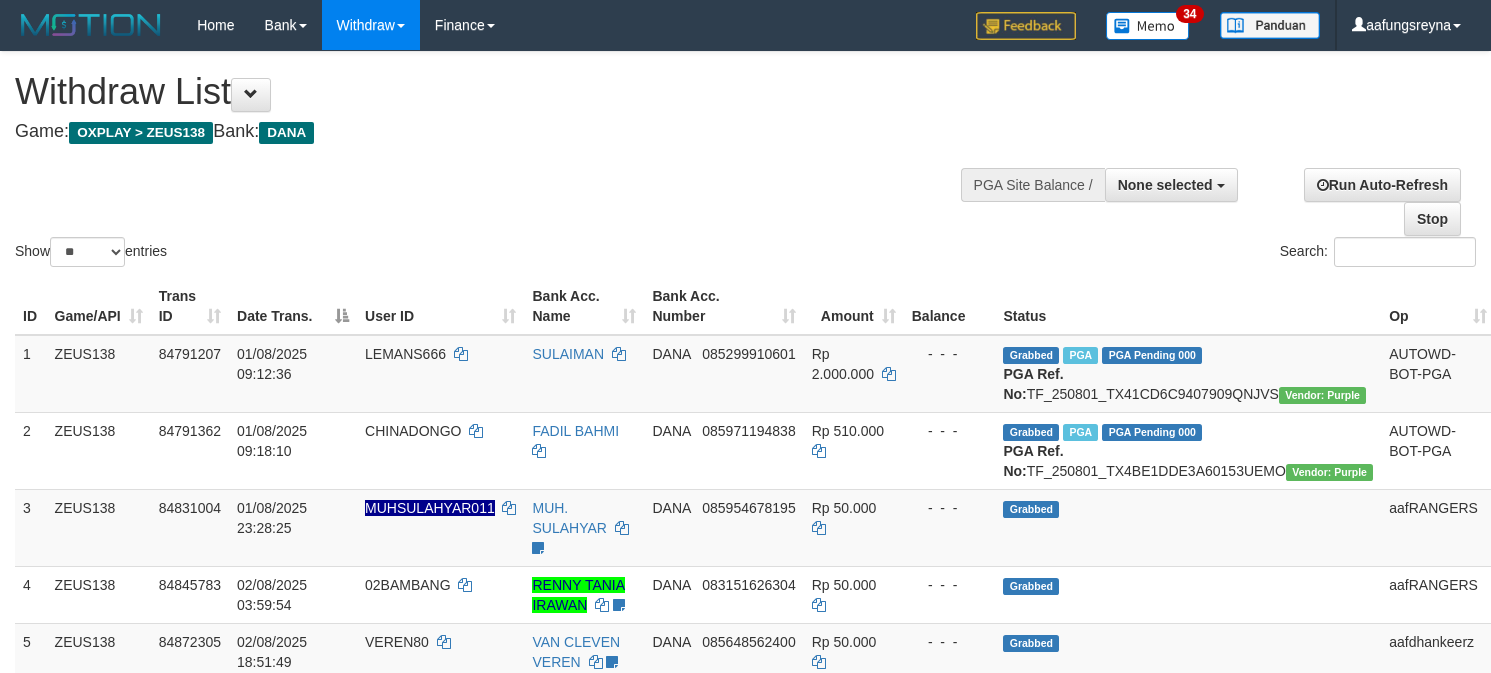select 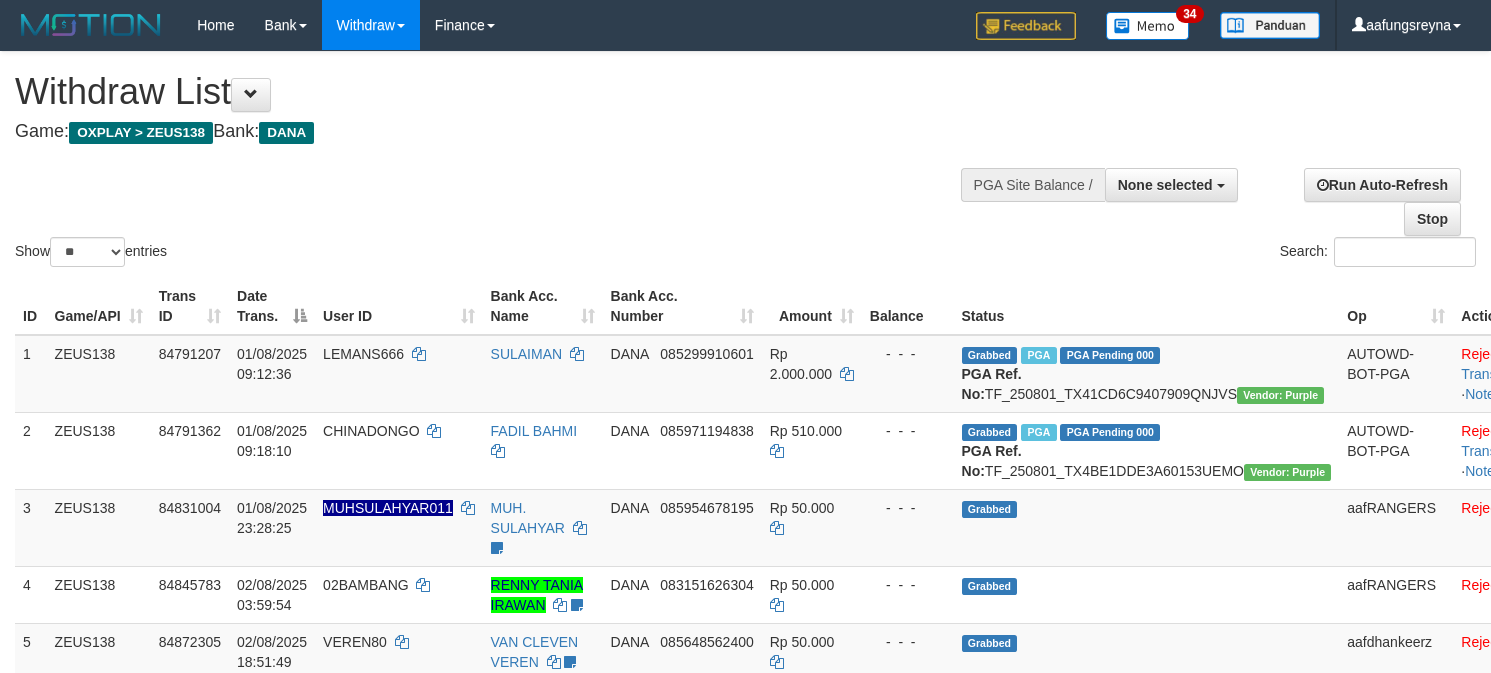 select 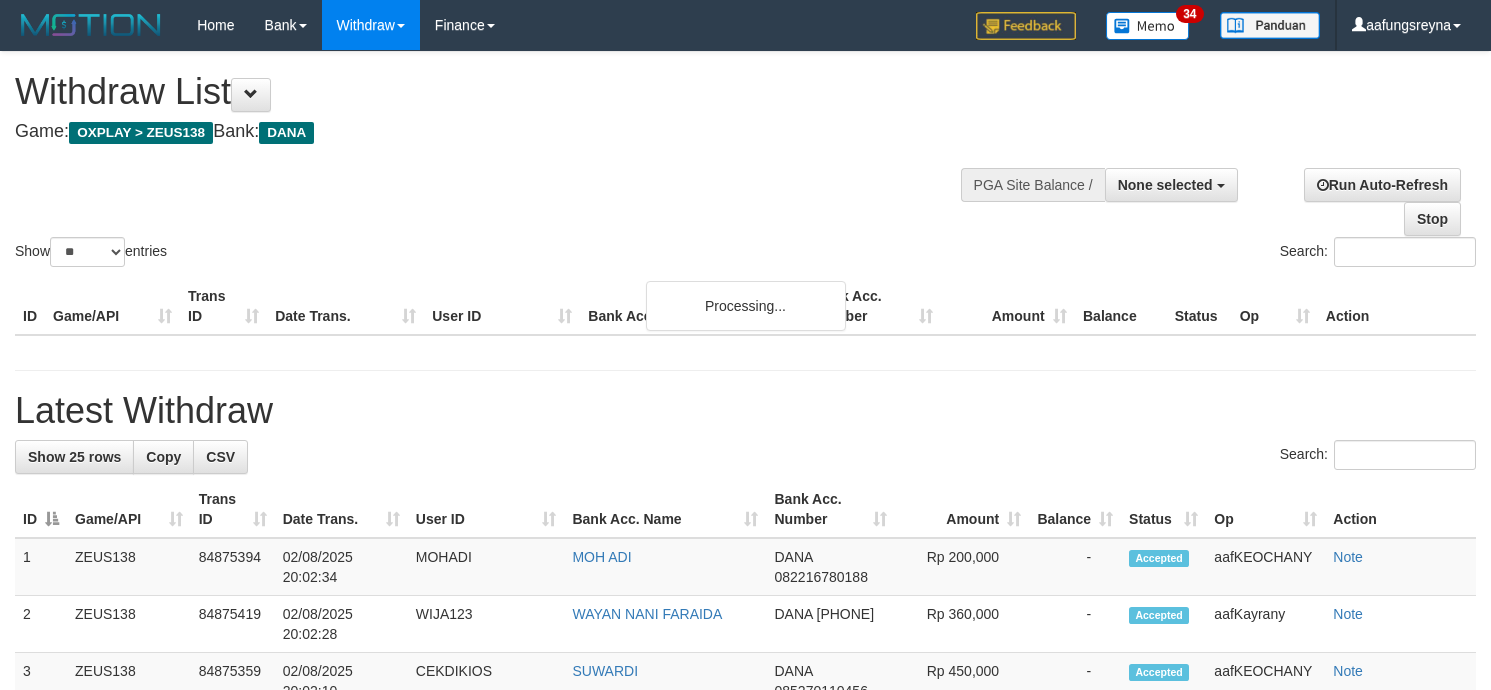 select 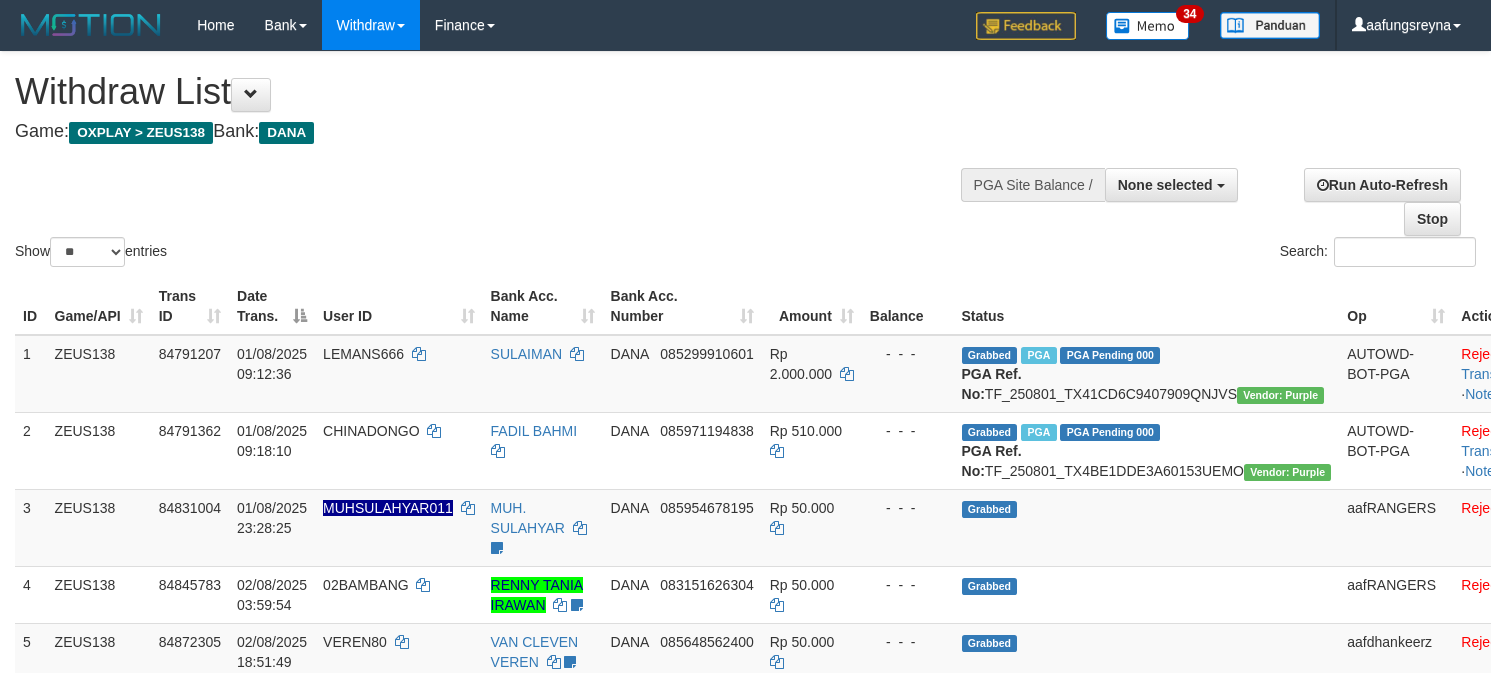 select 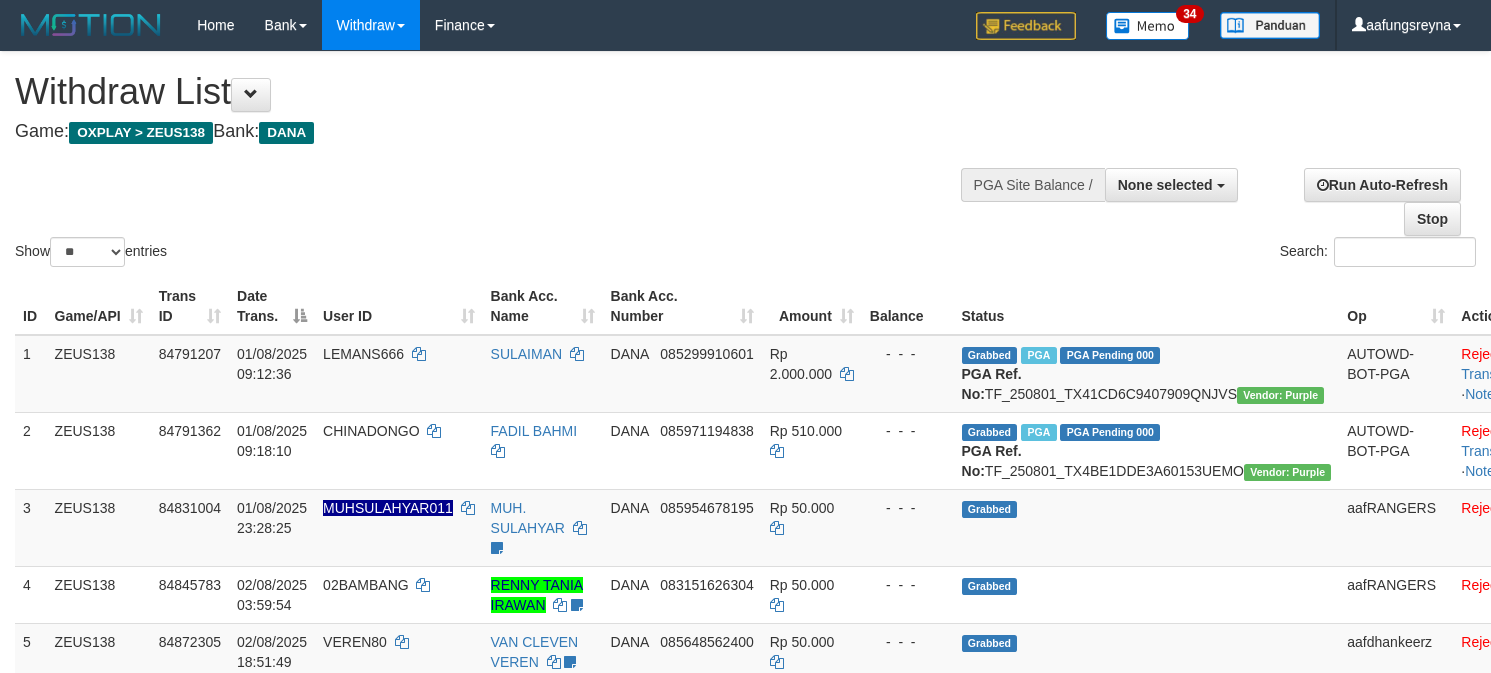 select 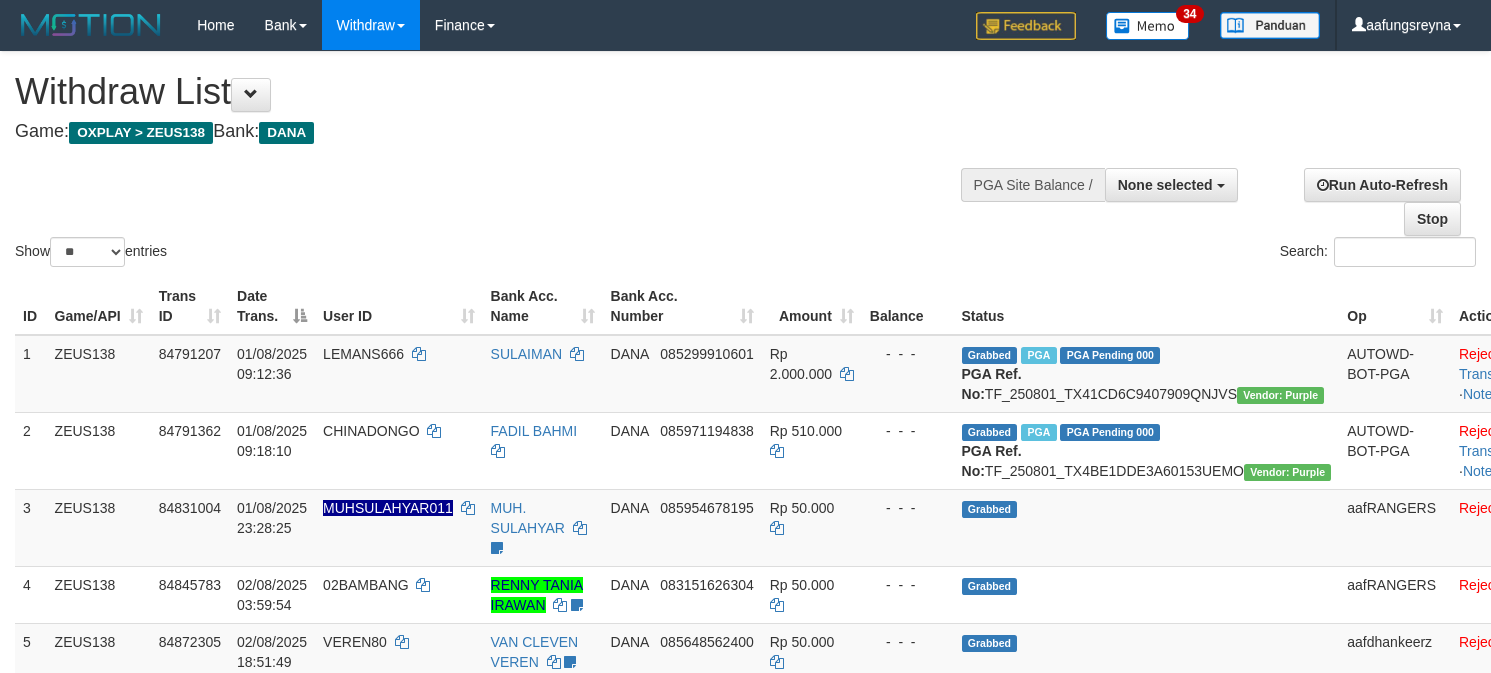 select 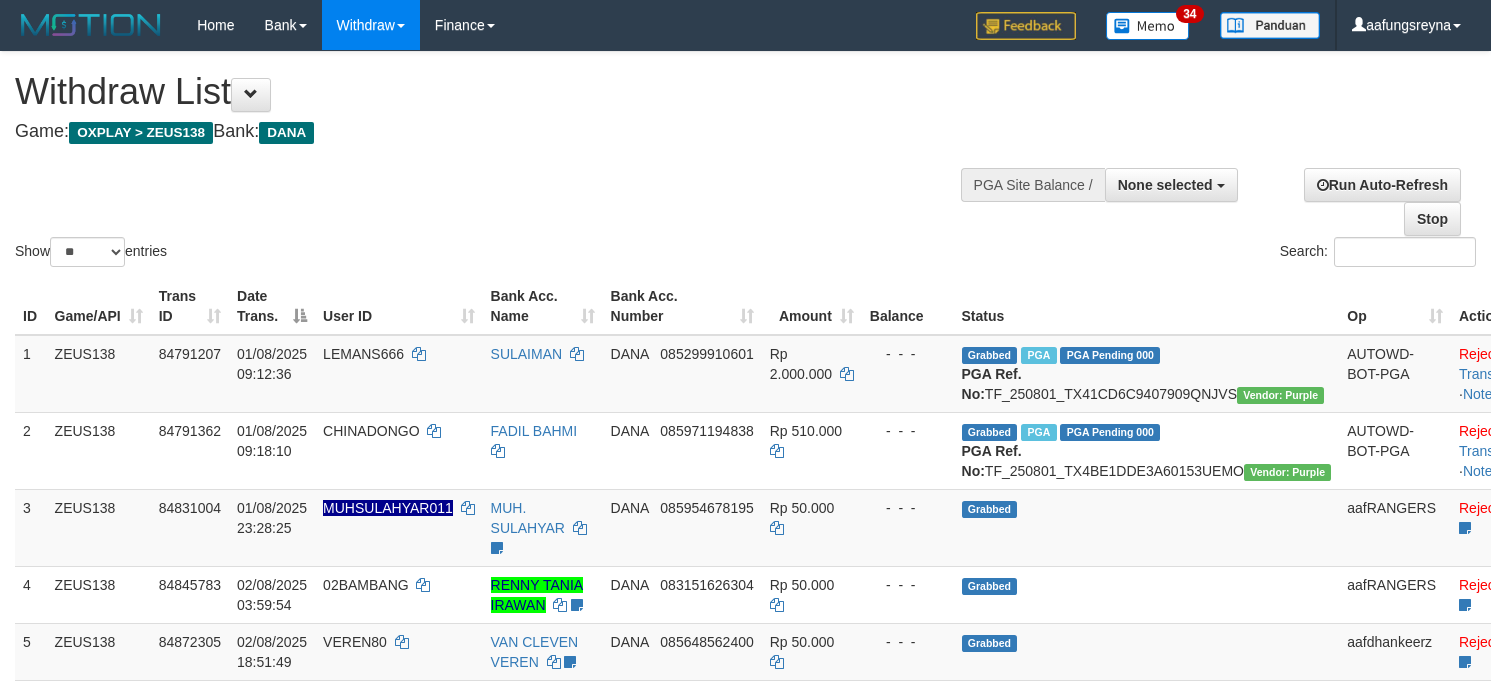 select 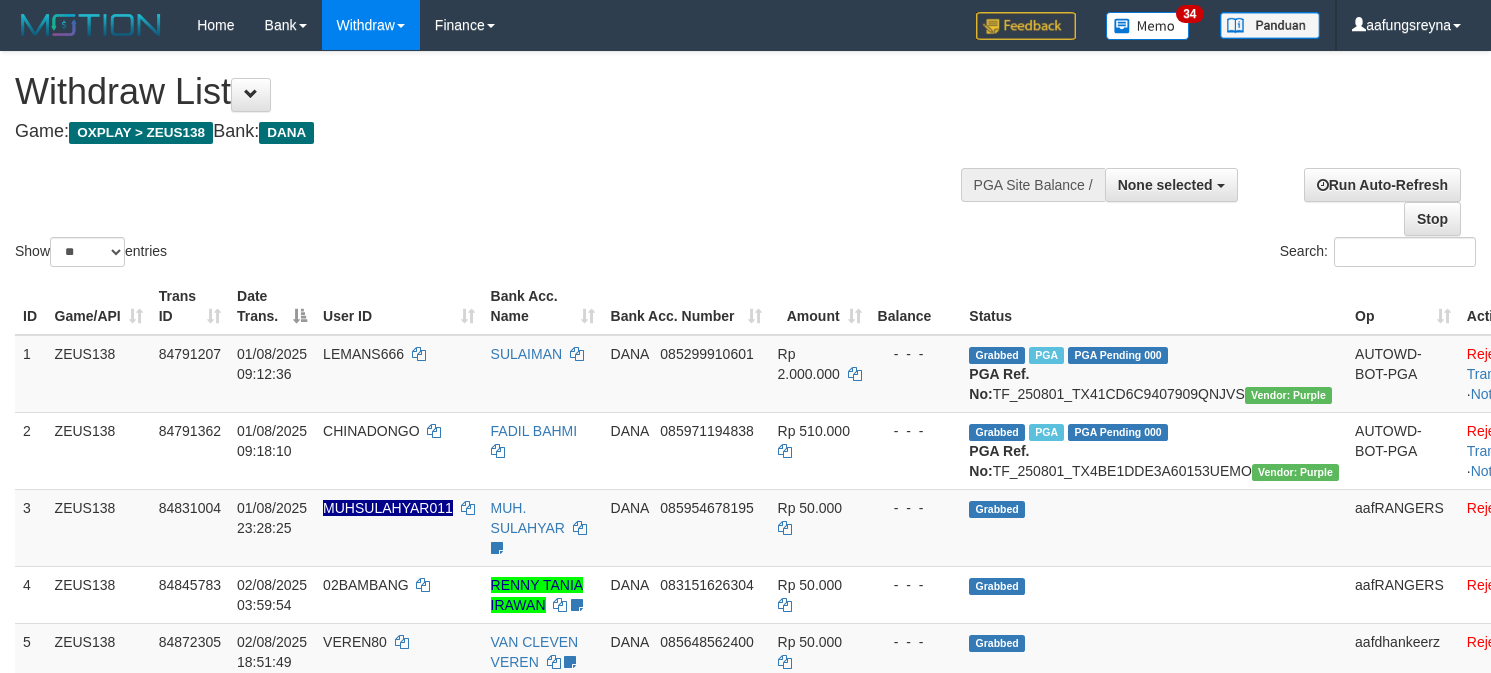 select 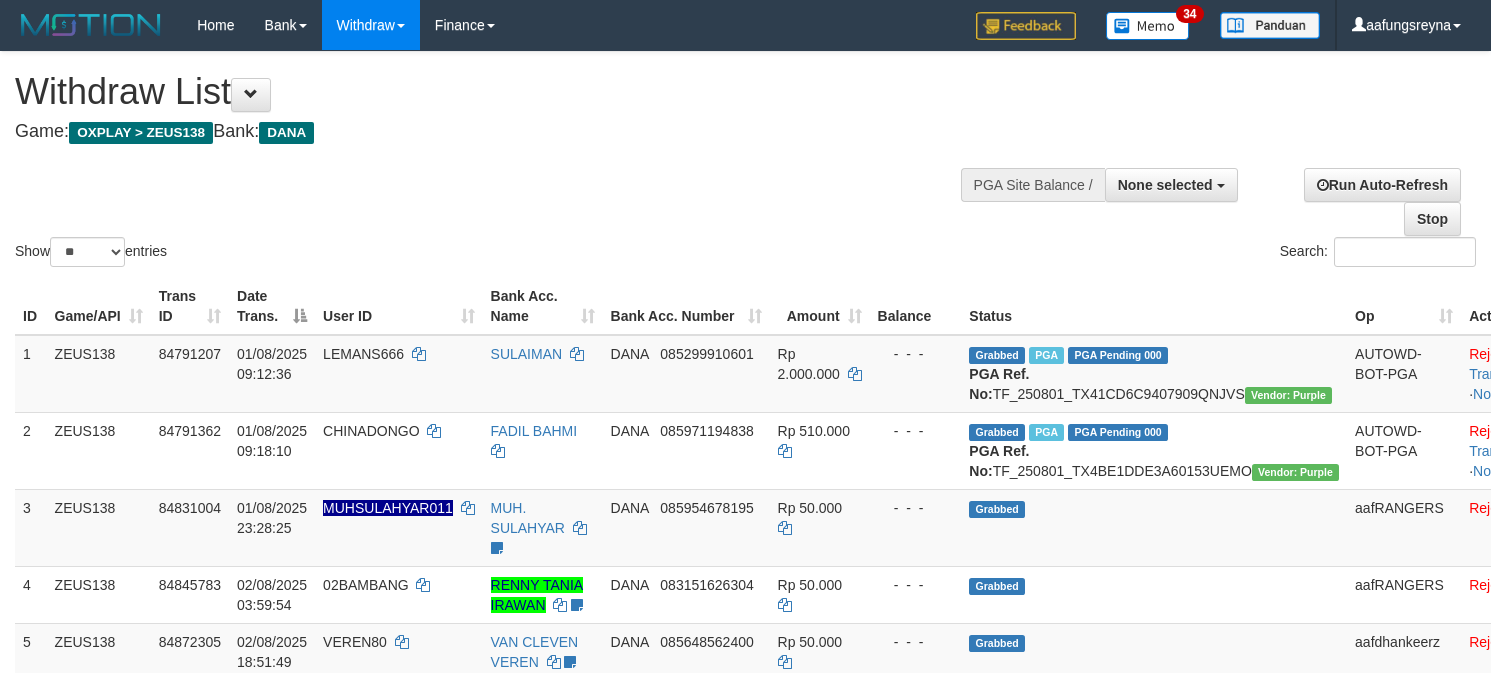 select 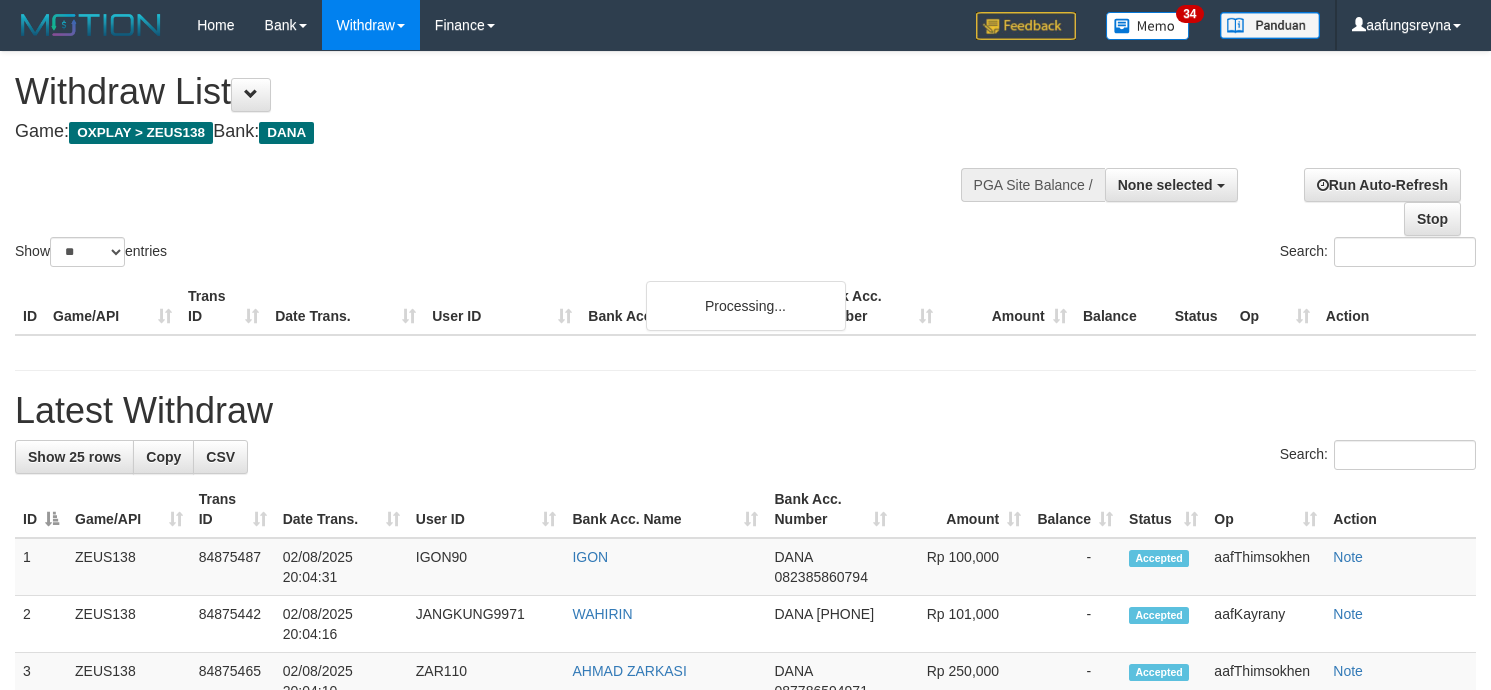 select 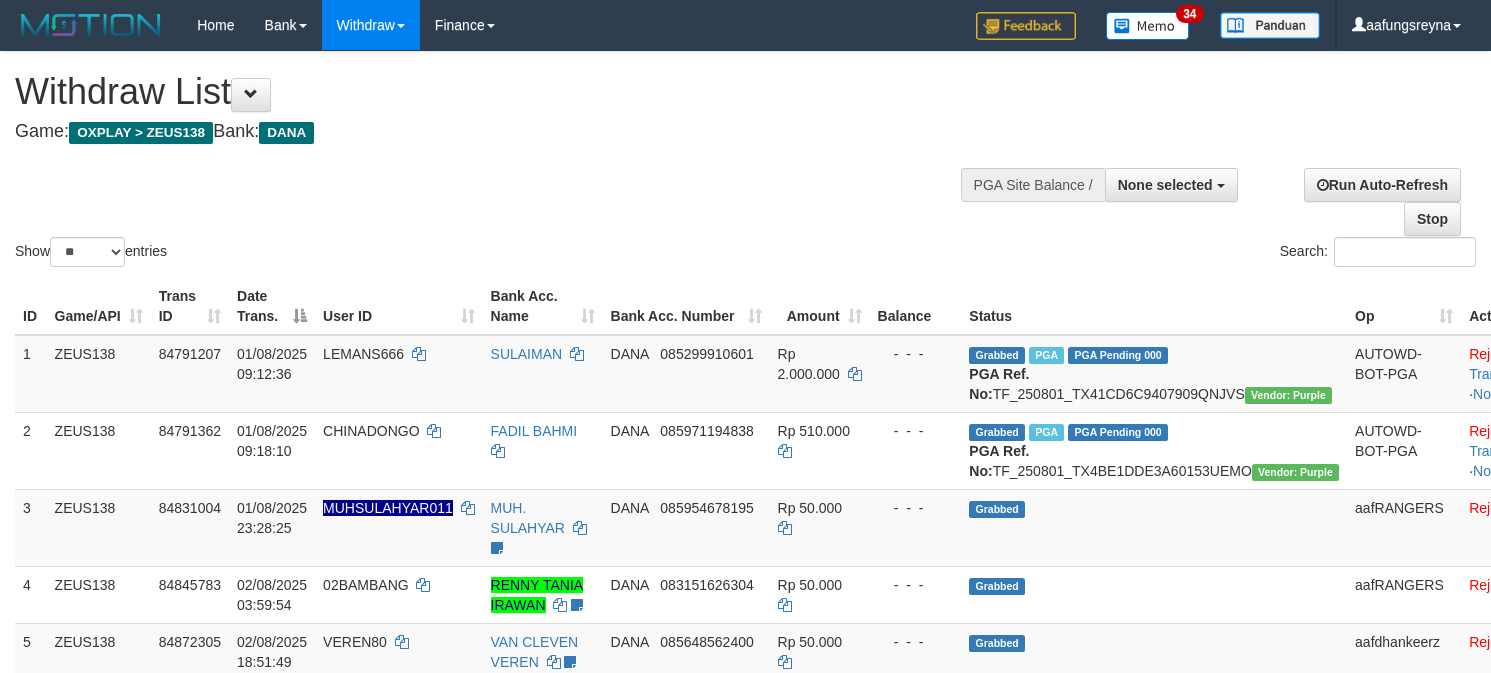 select 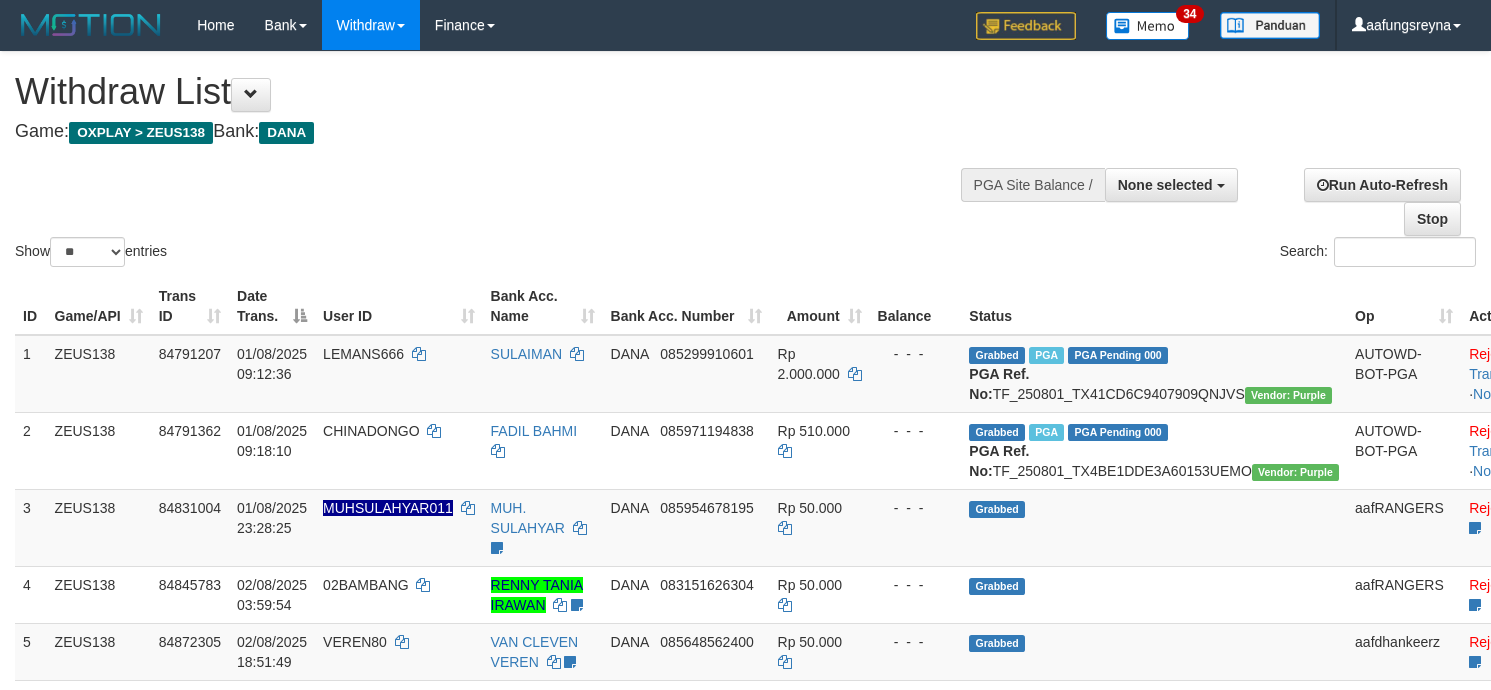 select 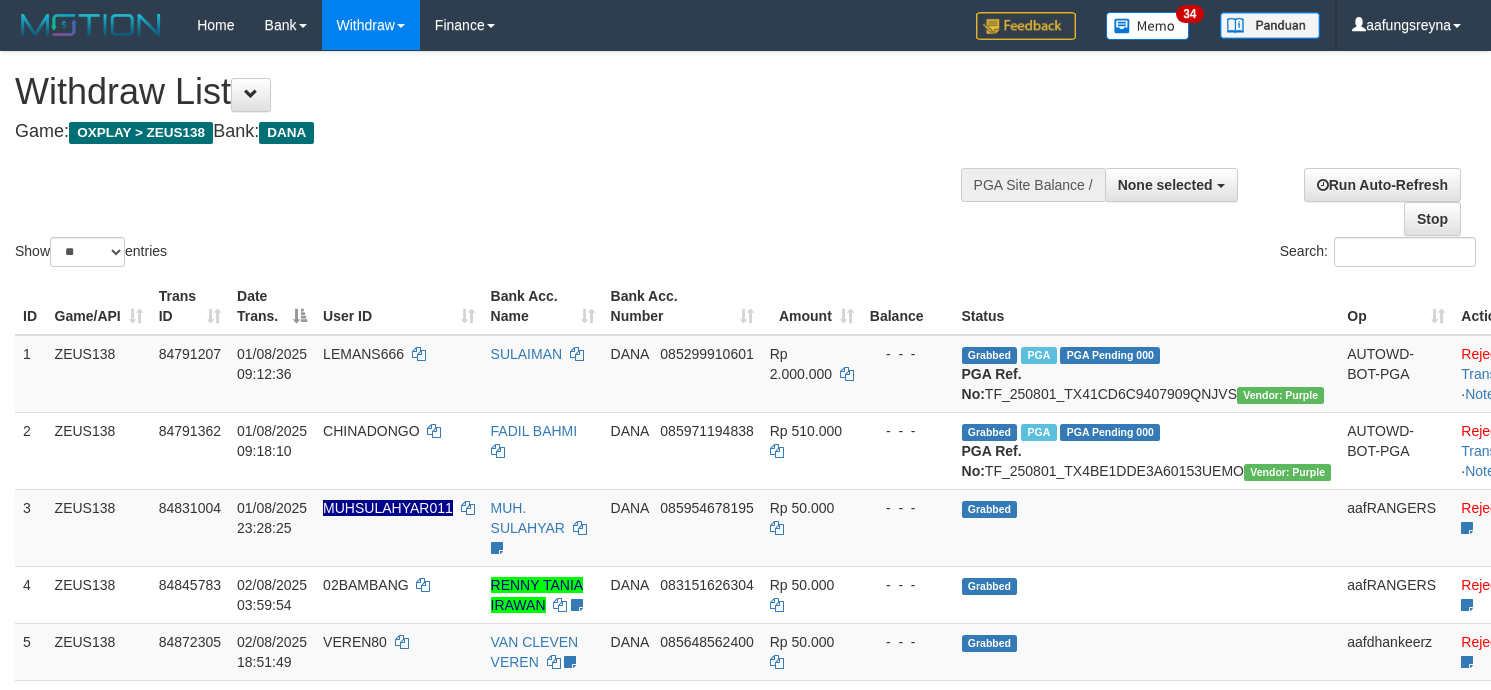 select 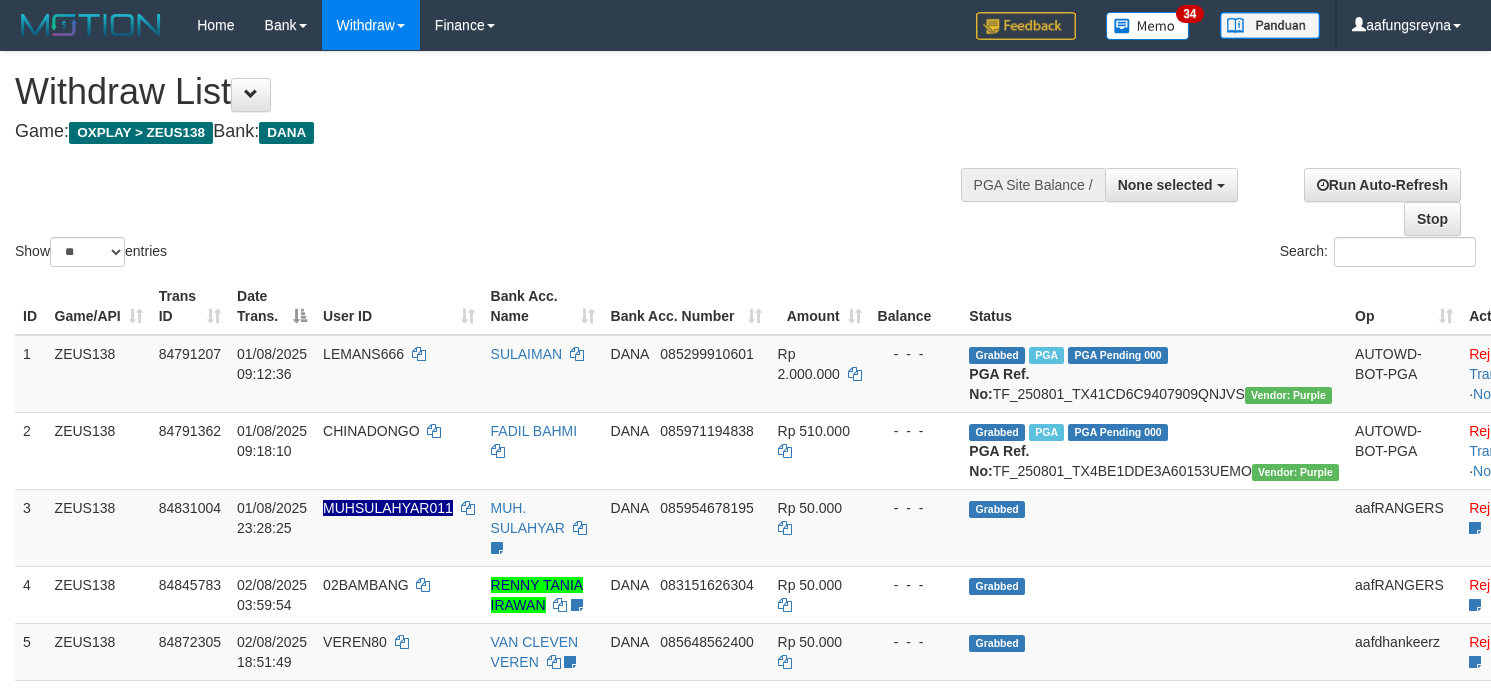 select 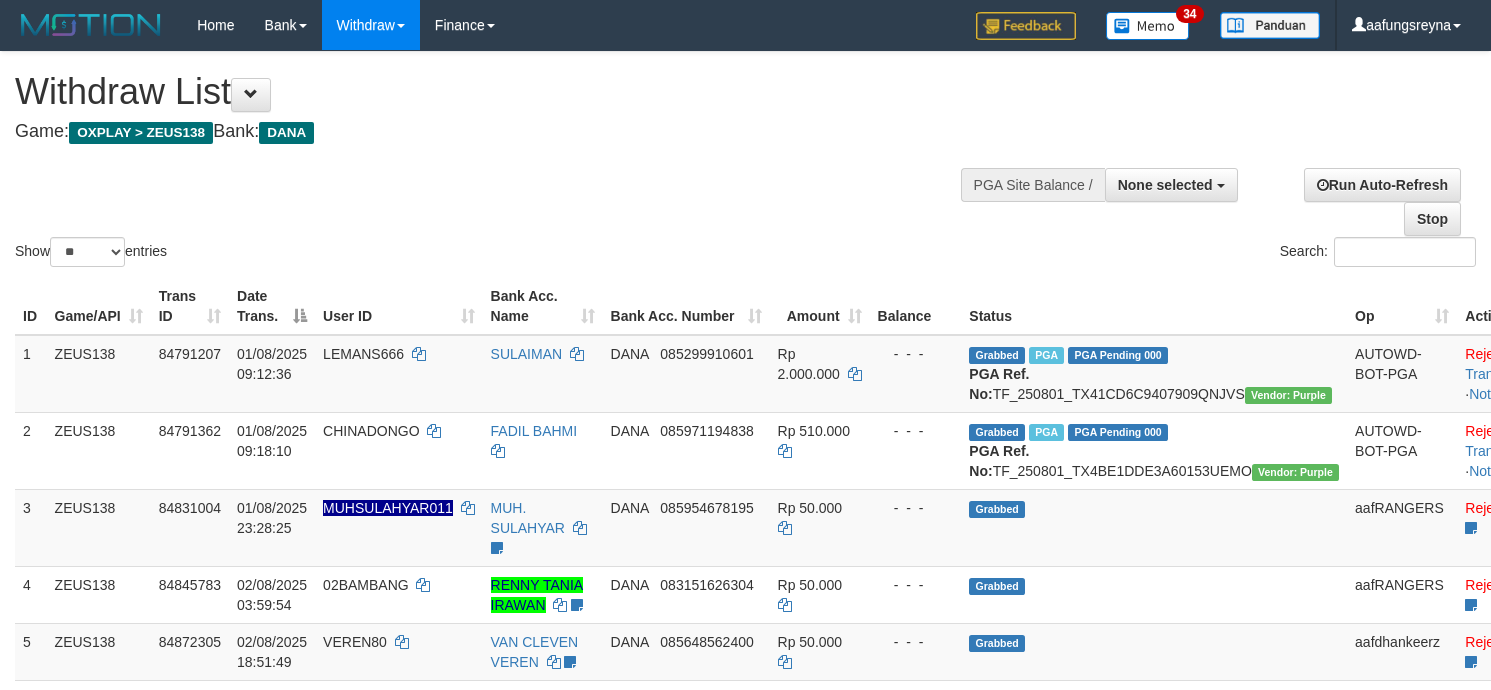 select 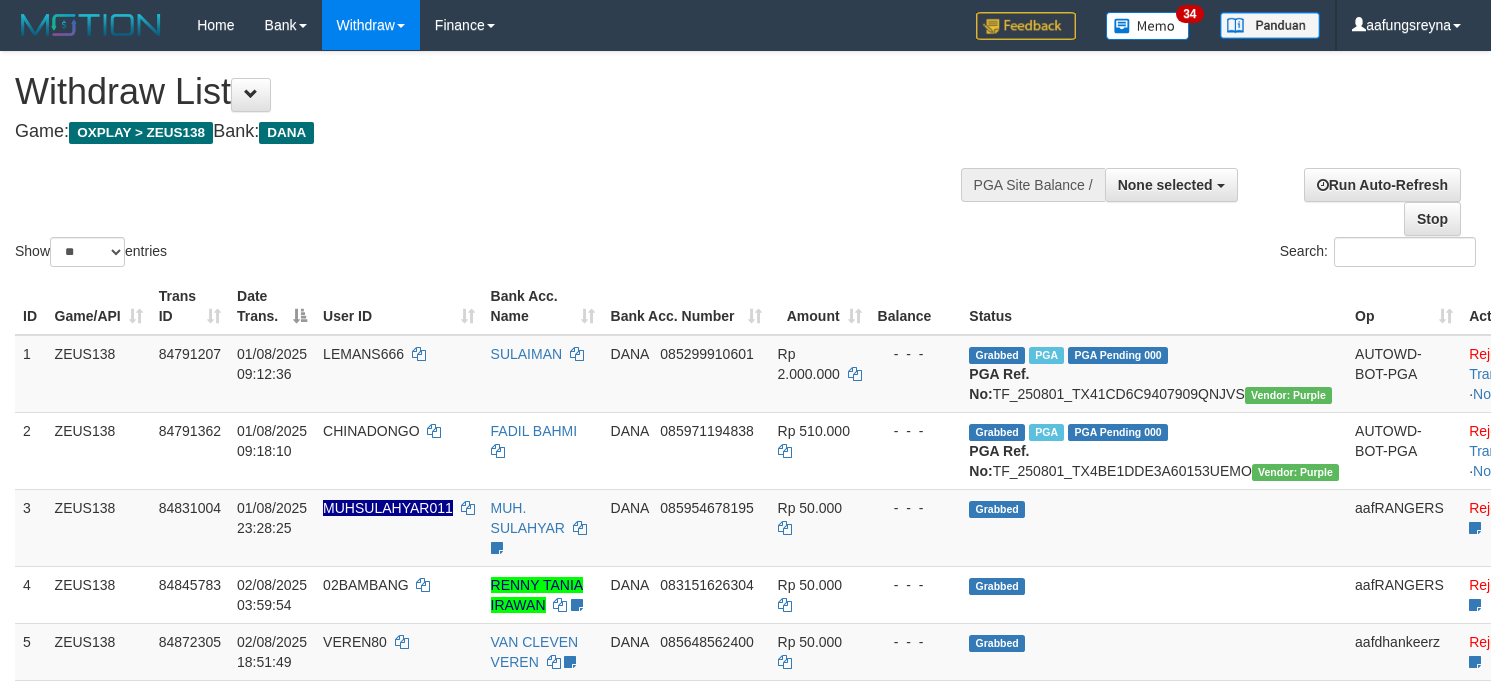 select 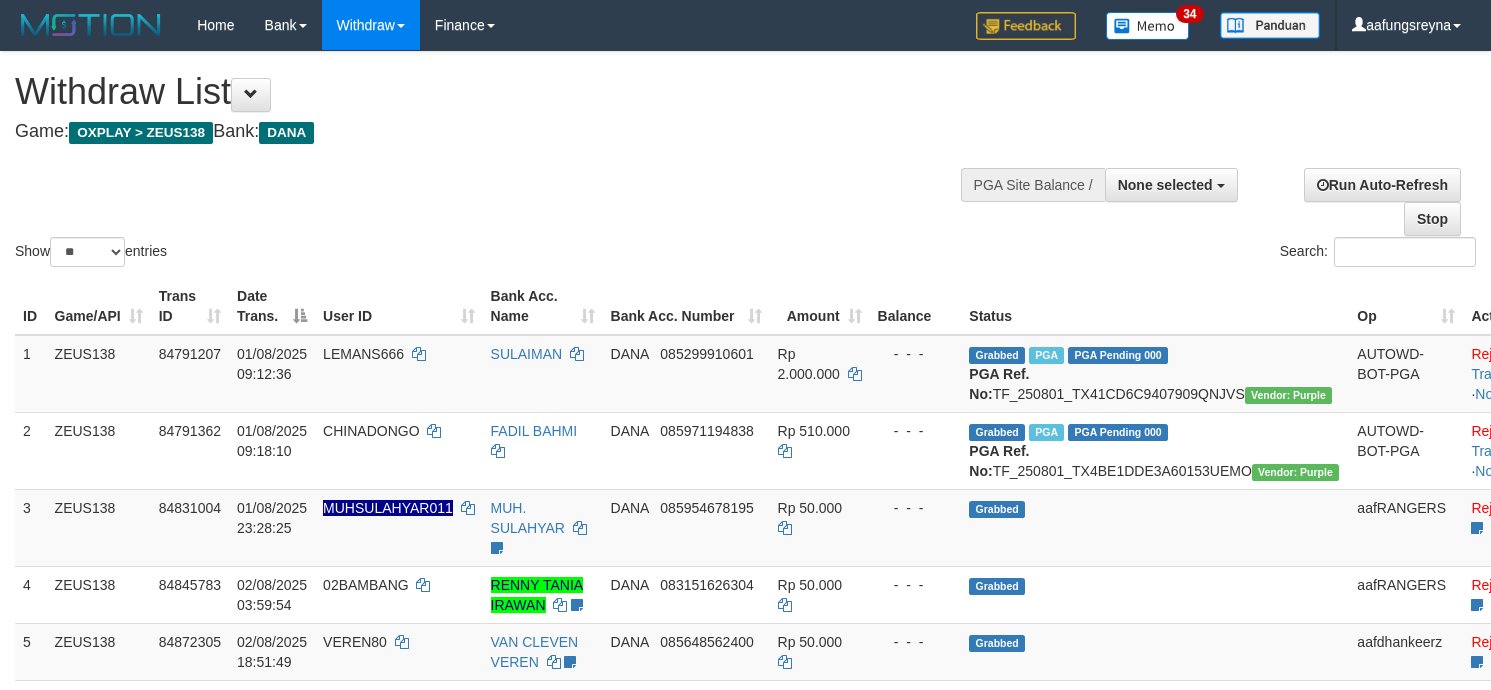 select 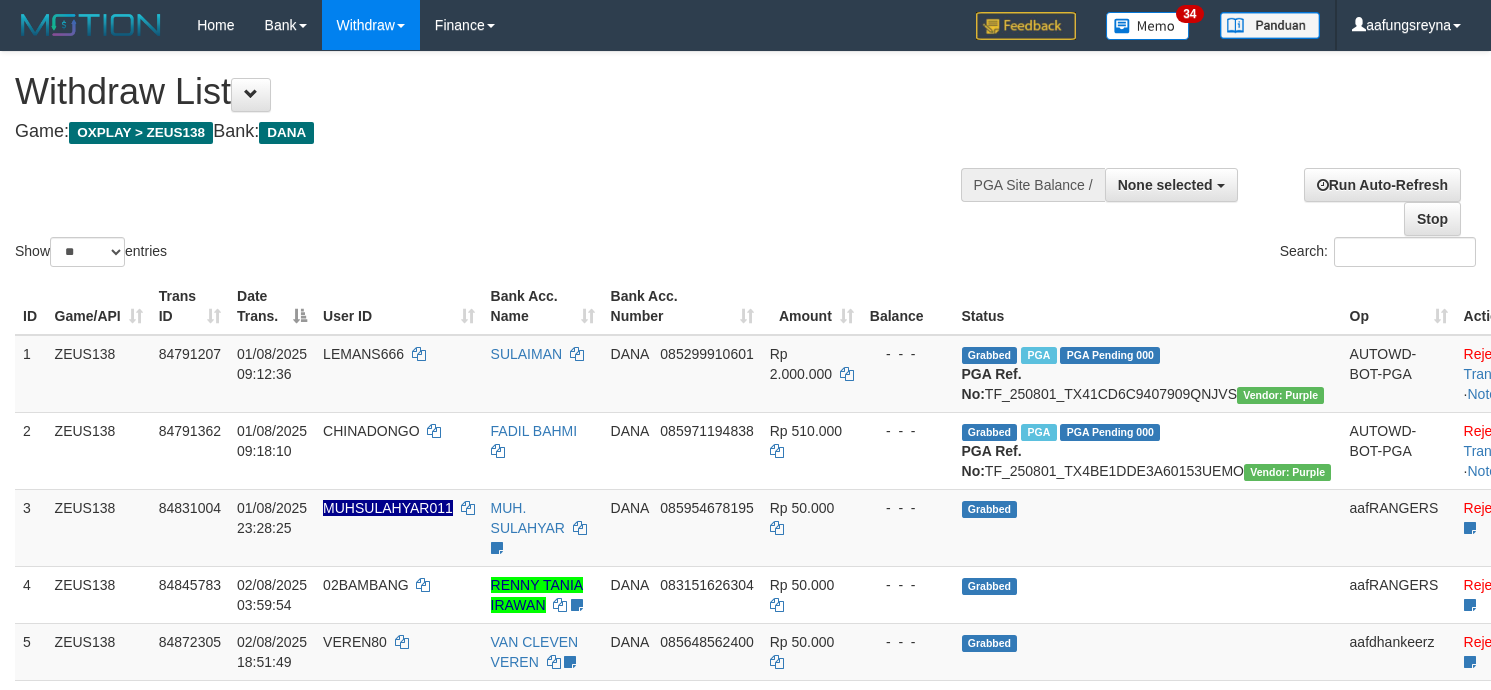 select 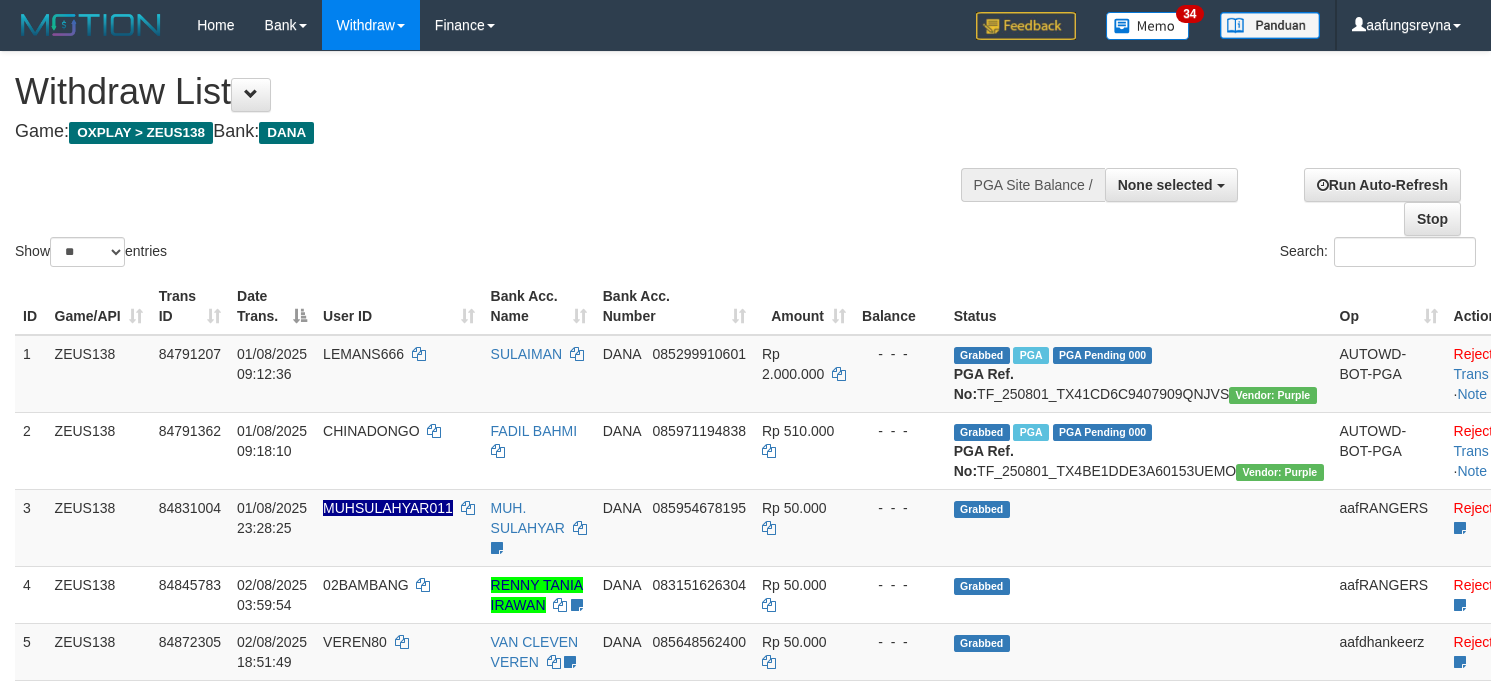 select 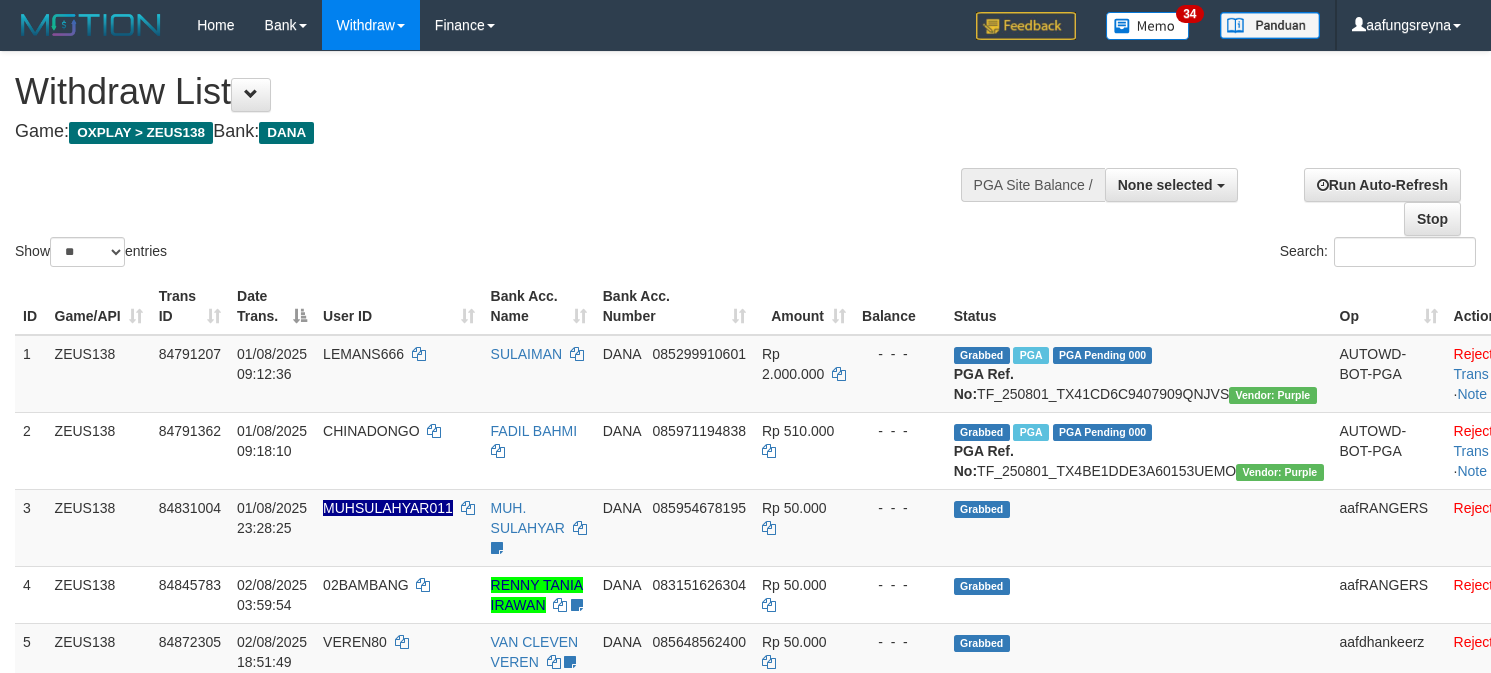 select 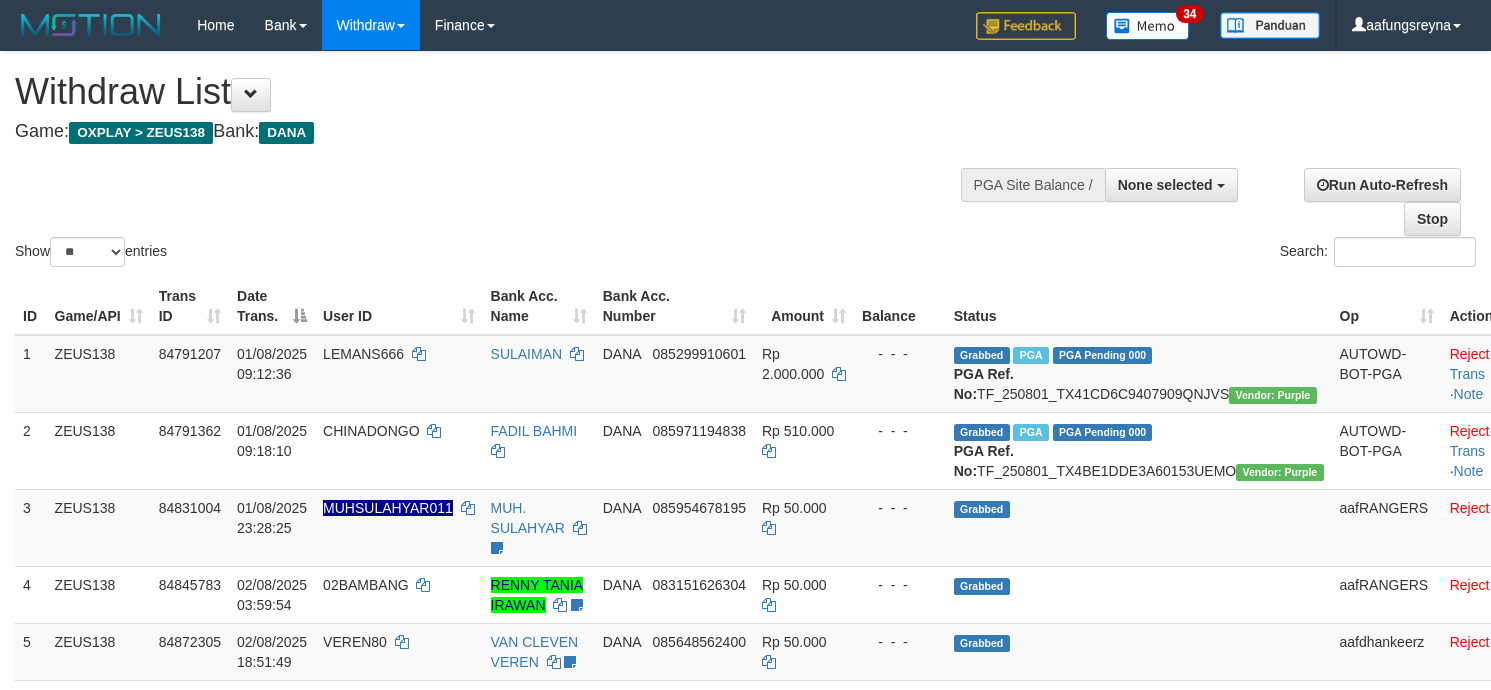 select 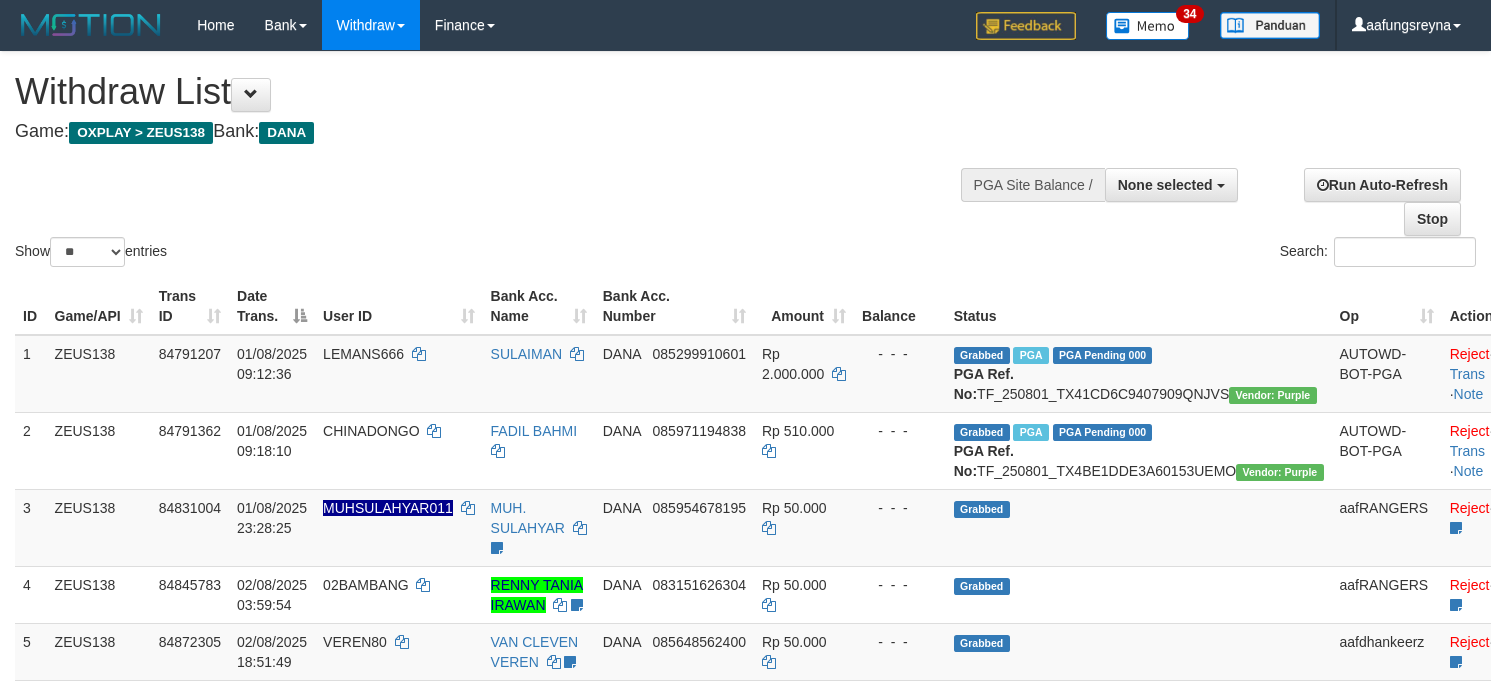 select 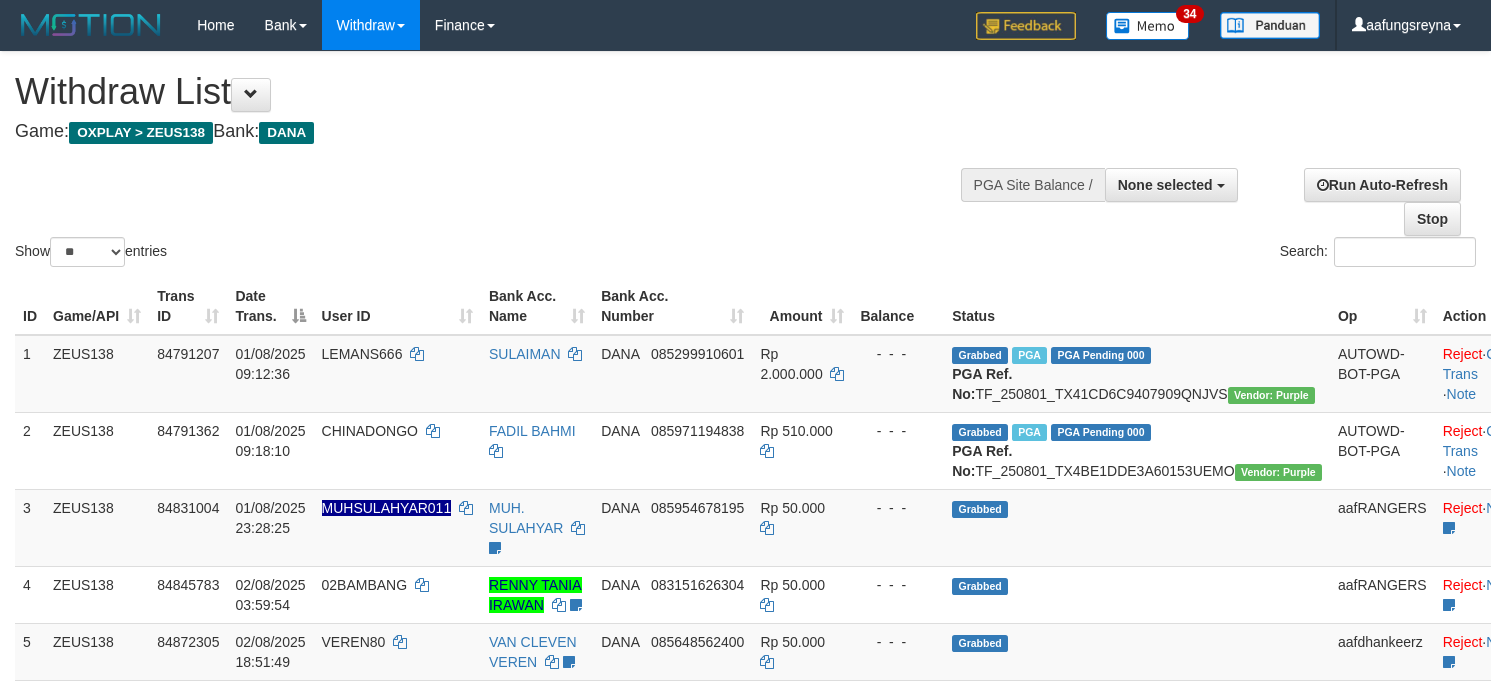 select 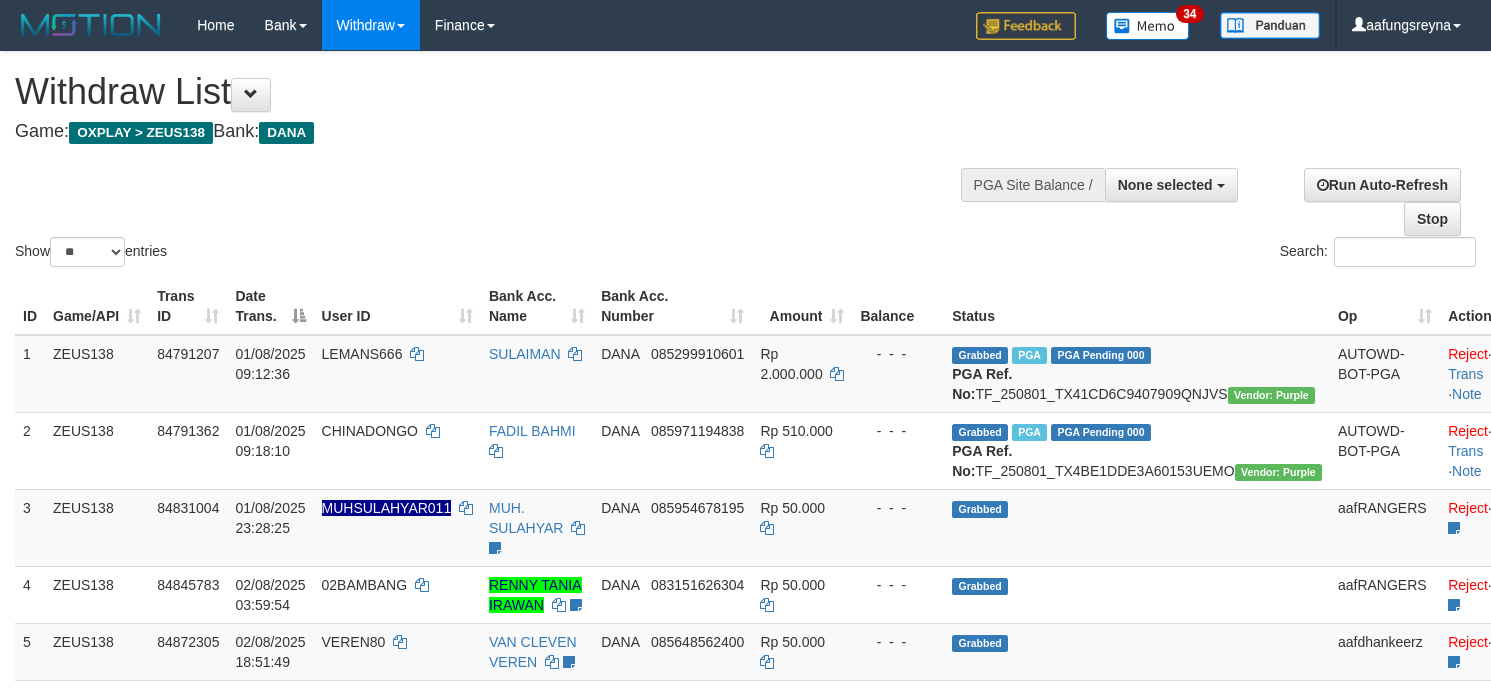 select 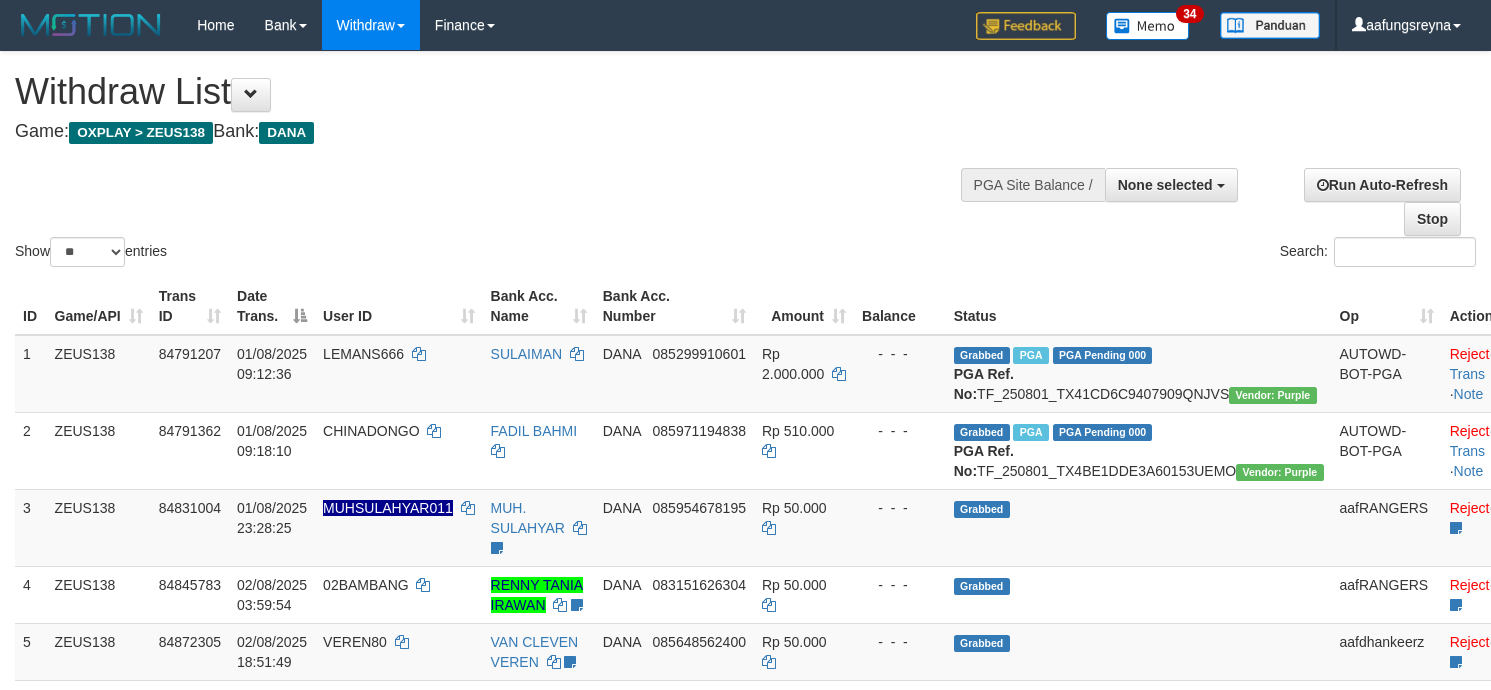 select 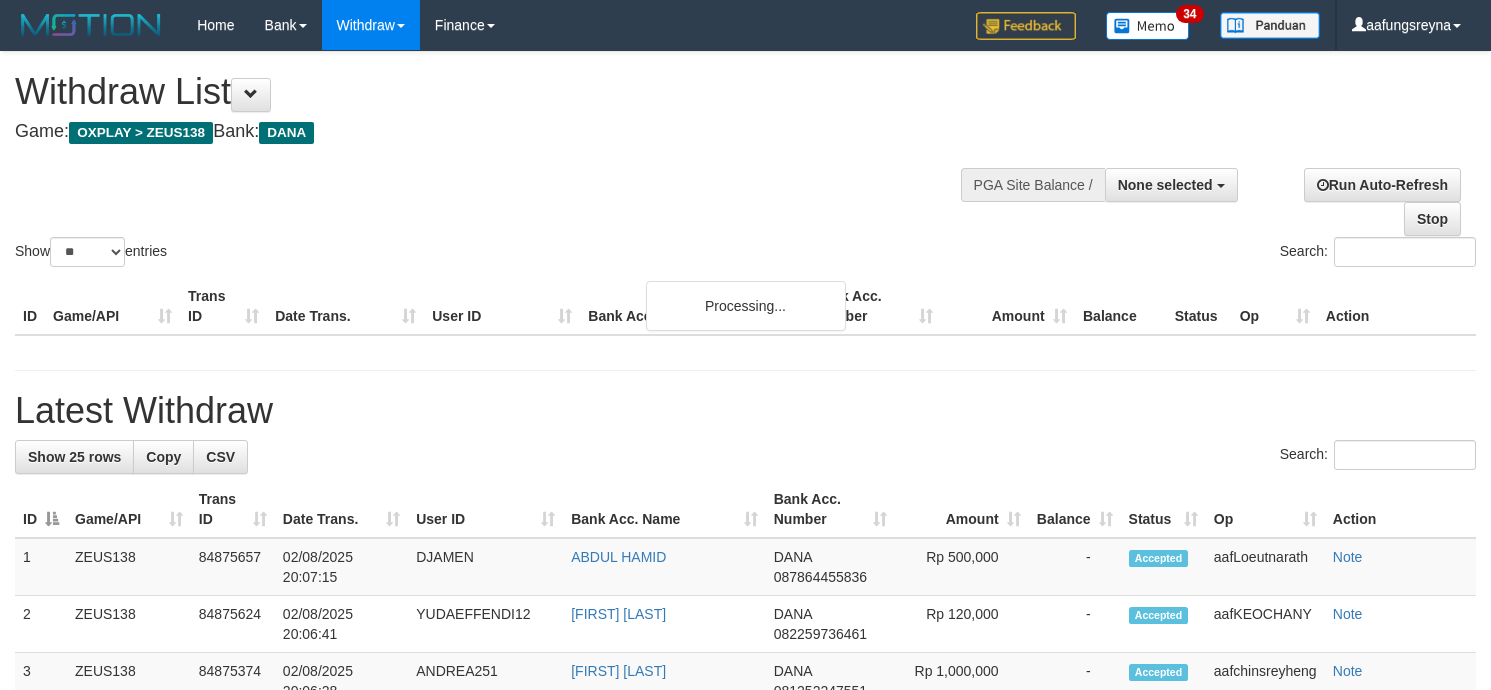 select 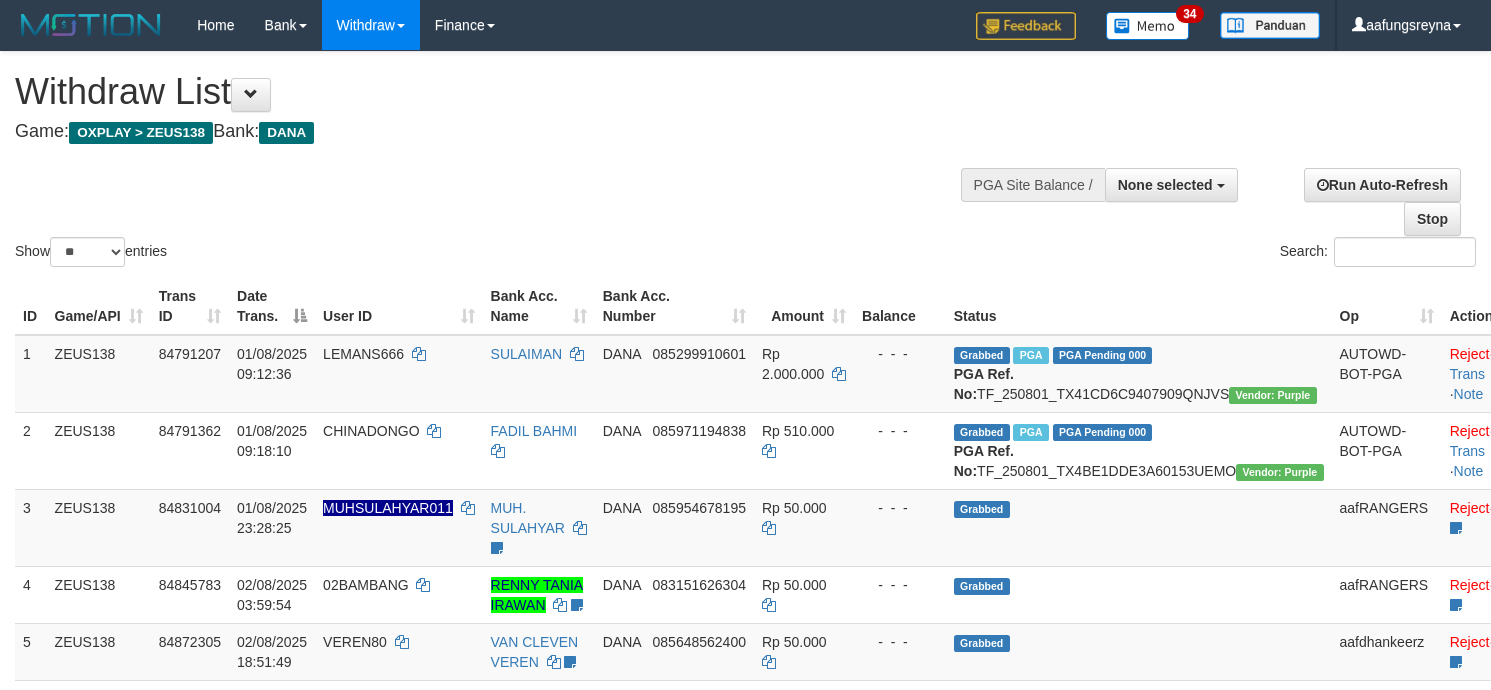 select 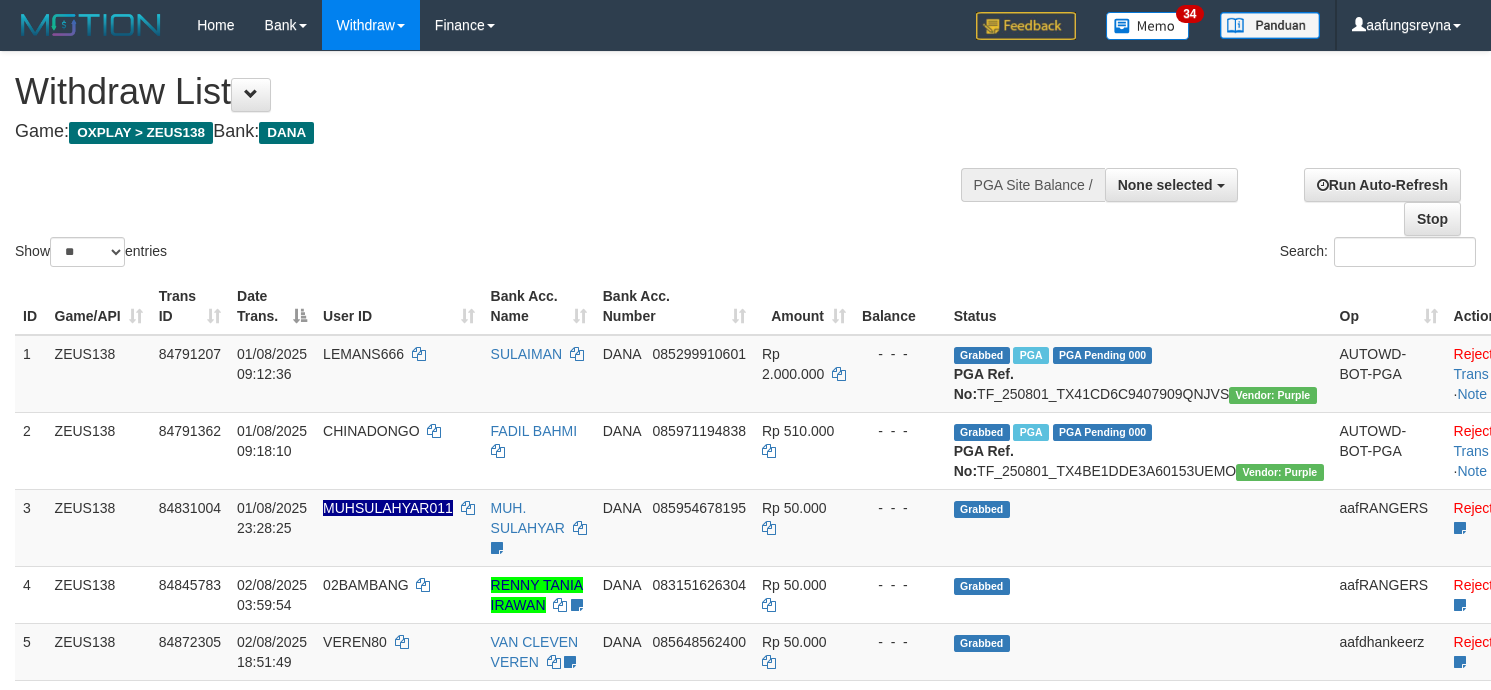 select 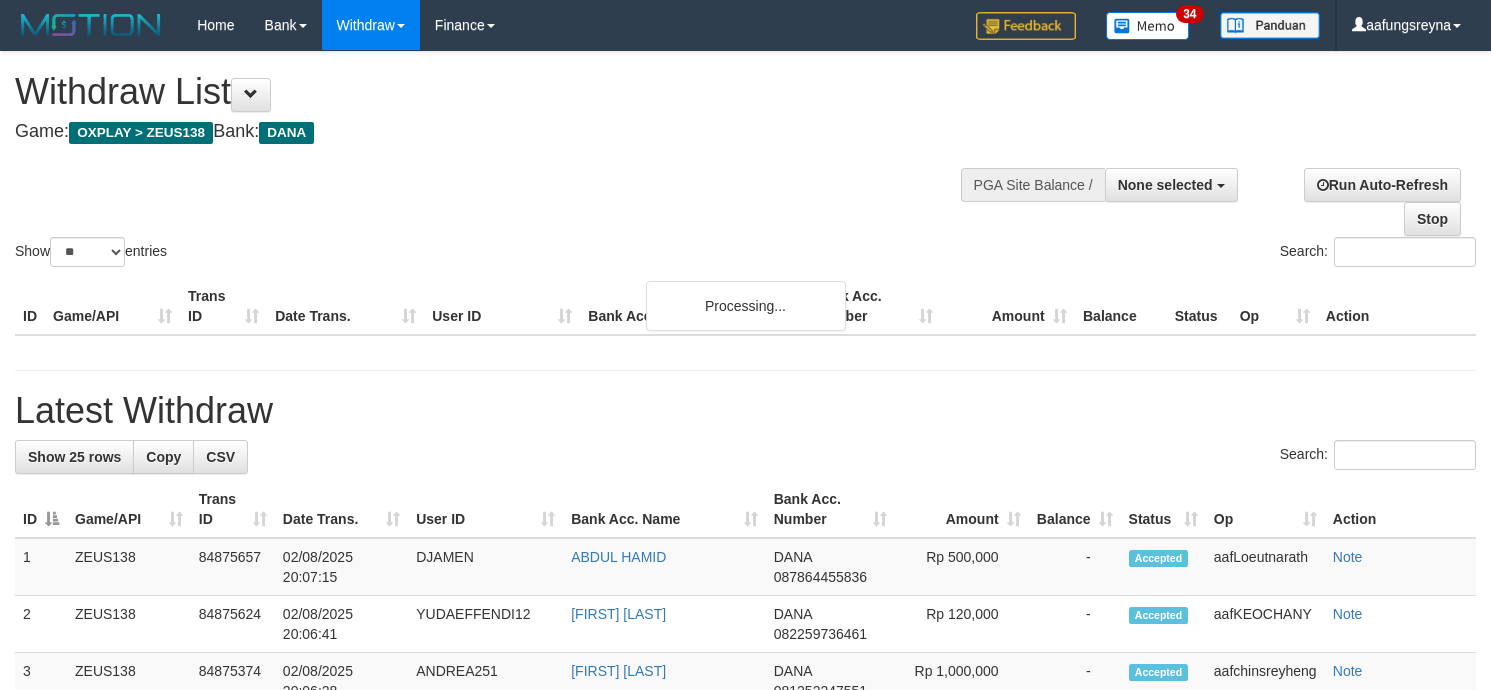 select 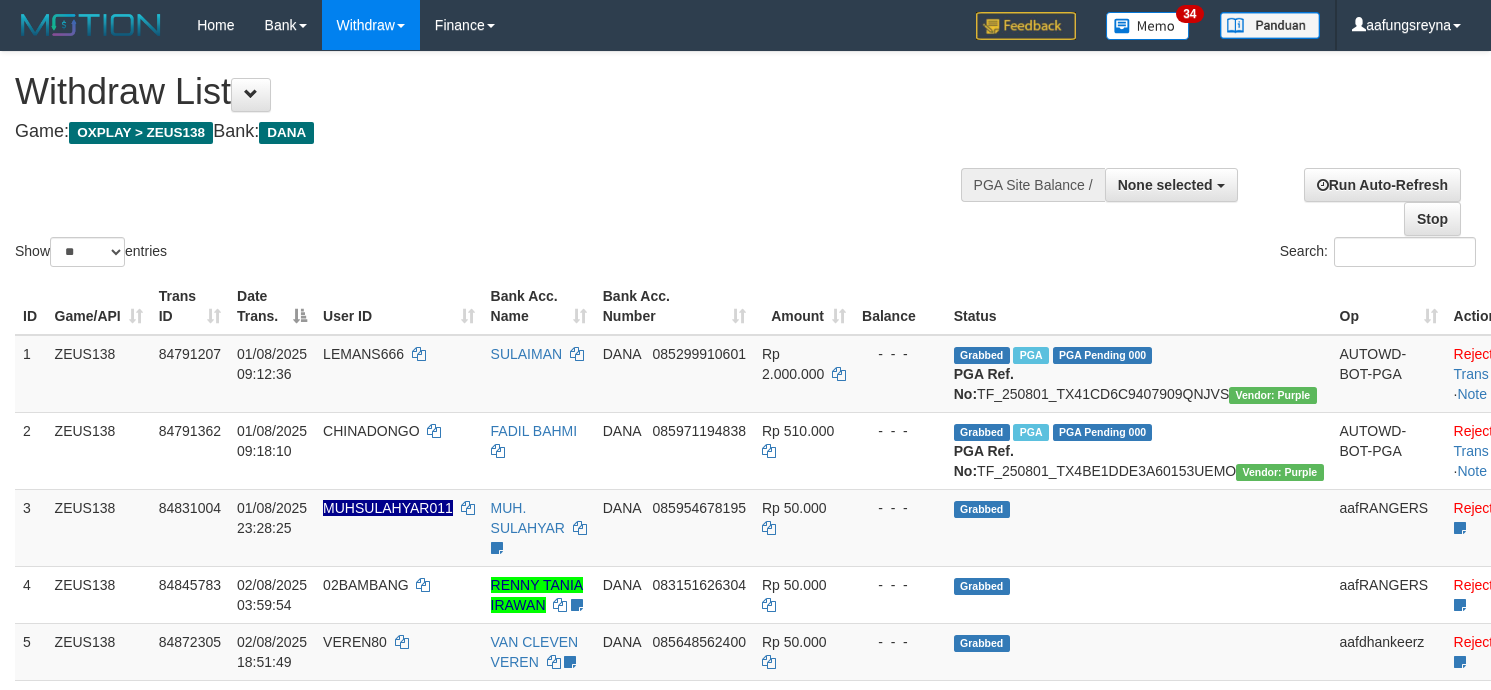 select 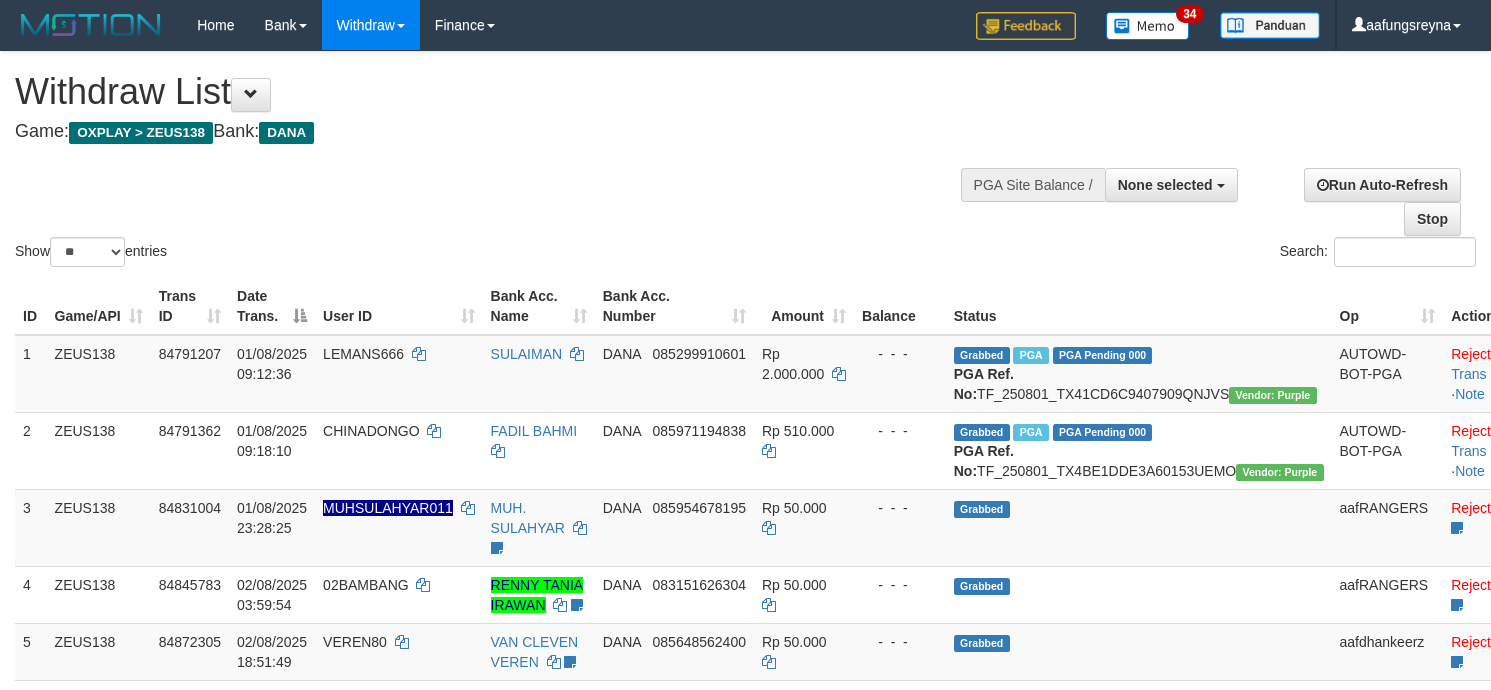 select 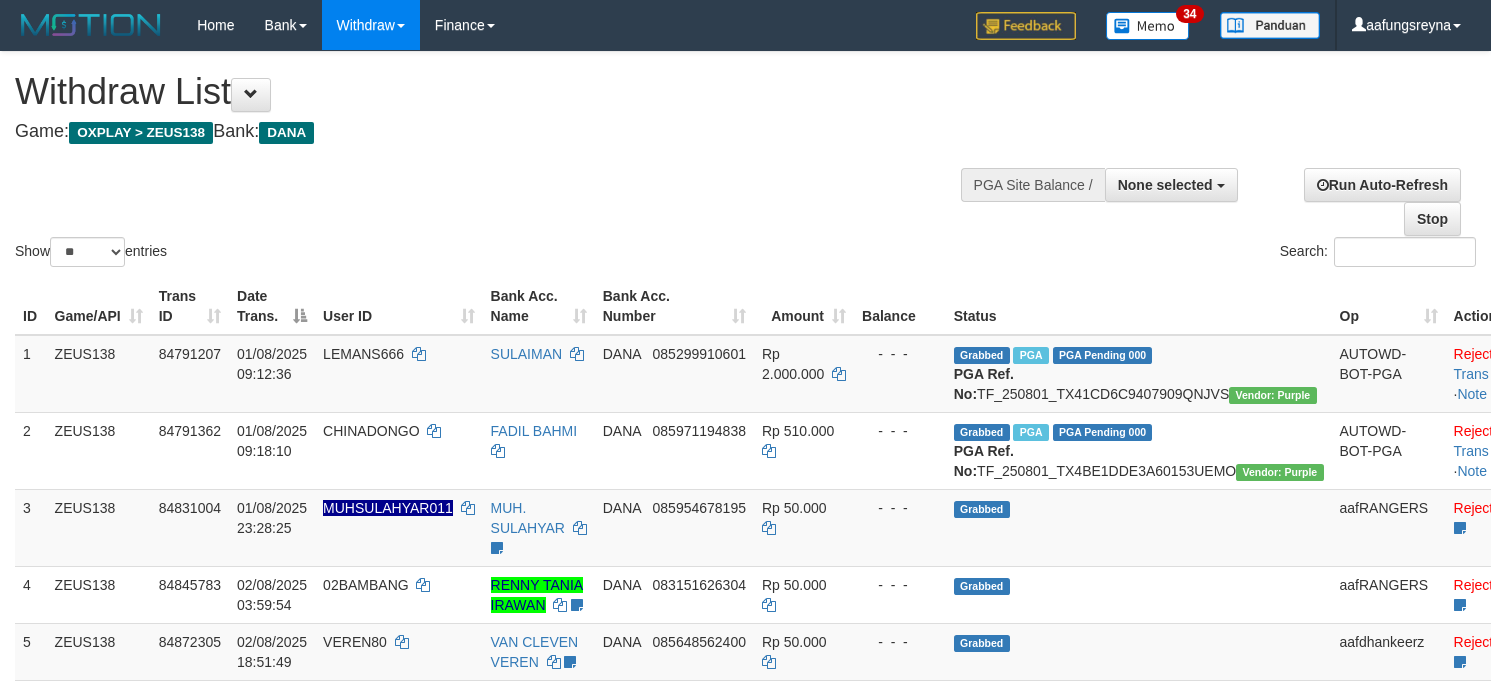 select 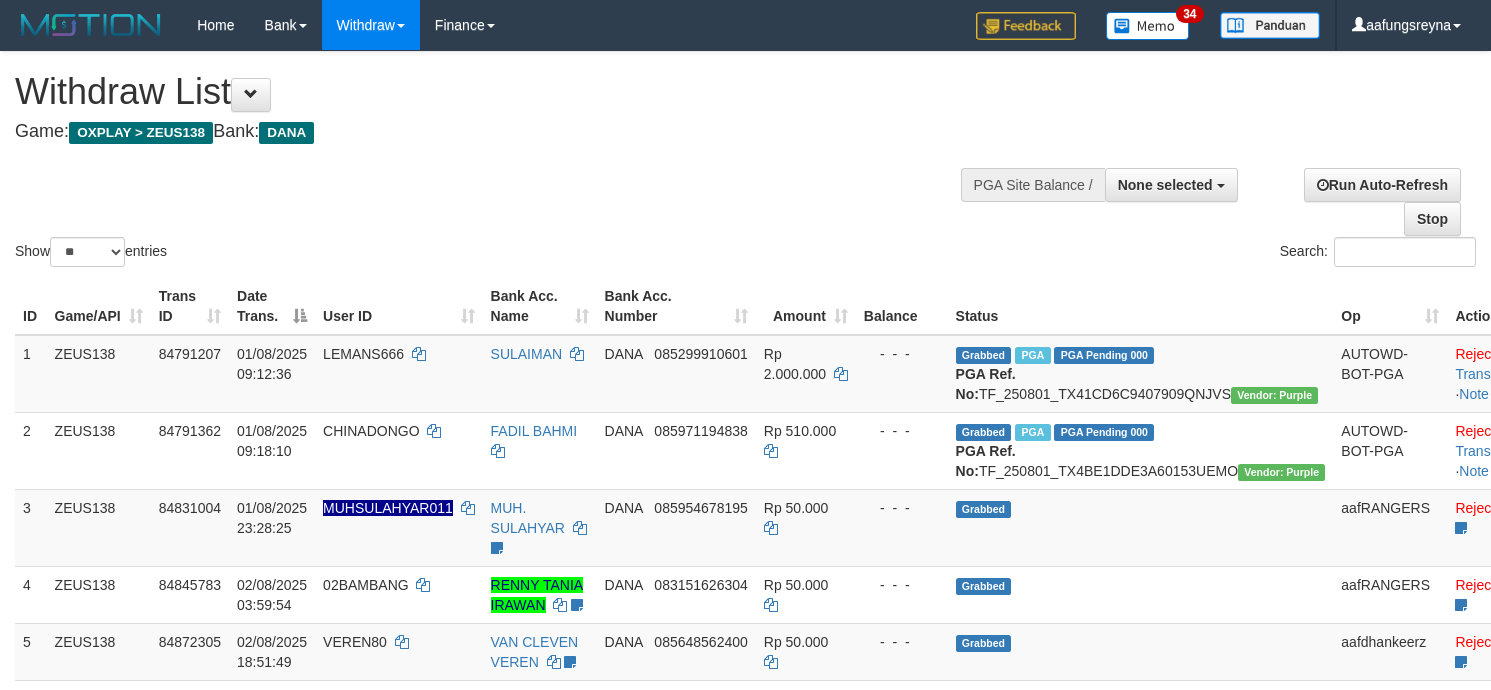 select 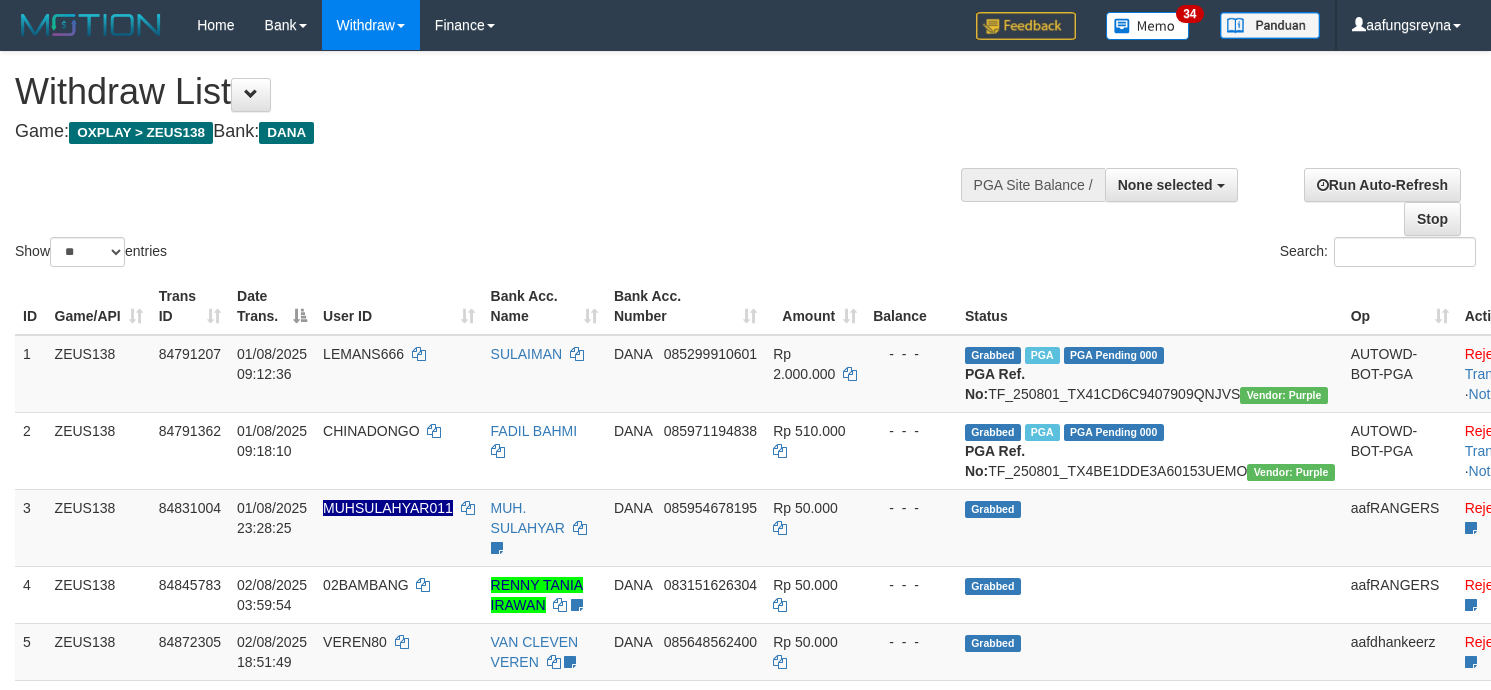 select 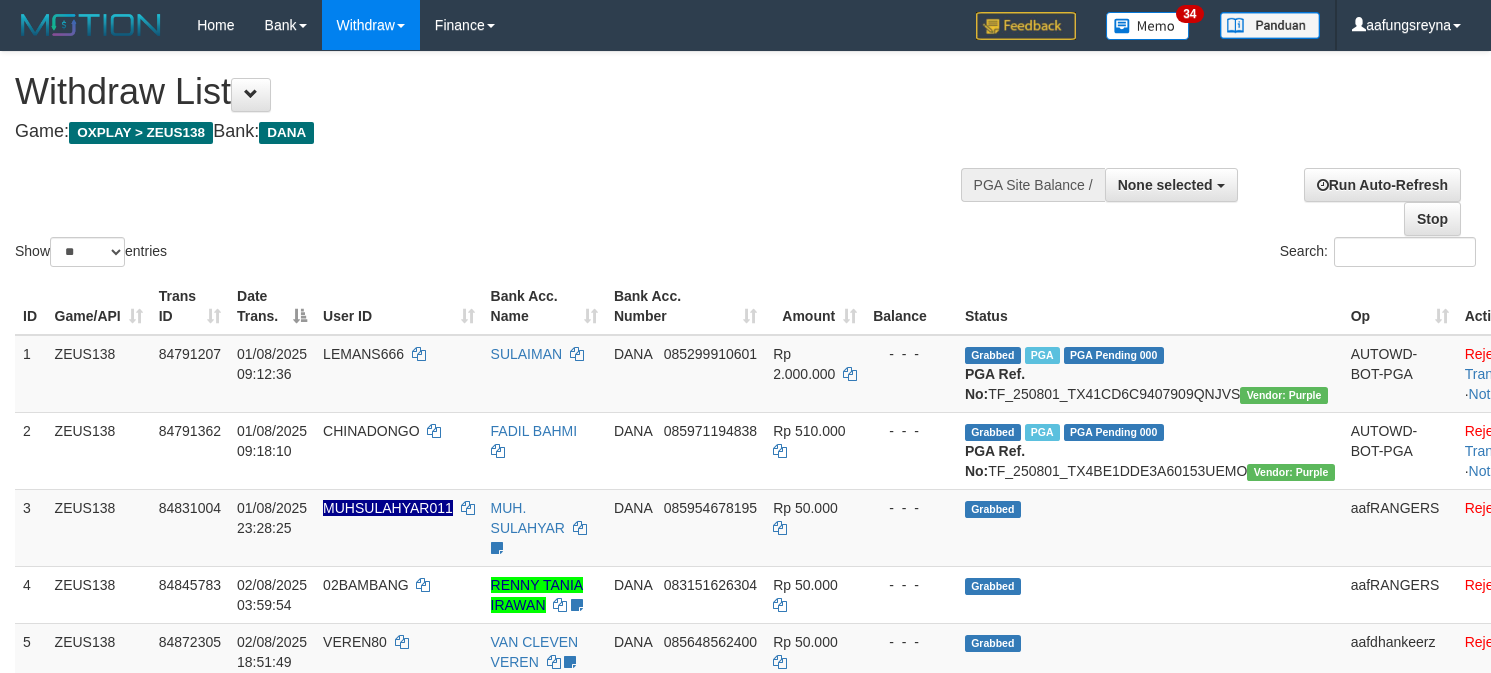 select 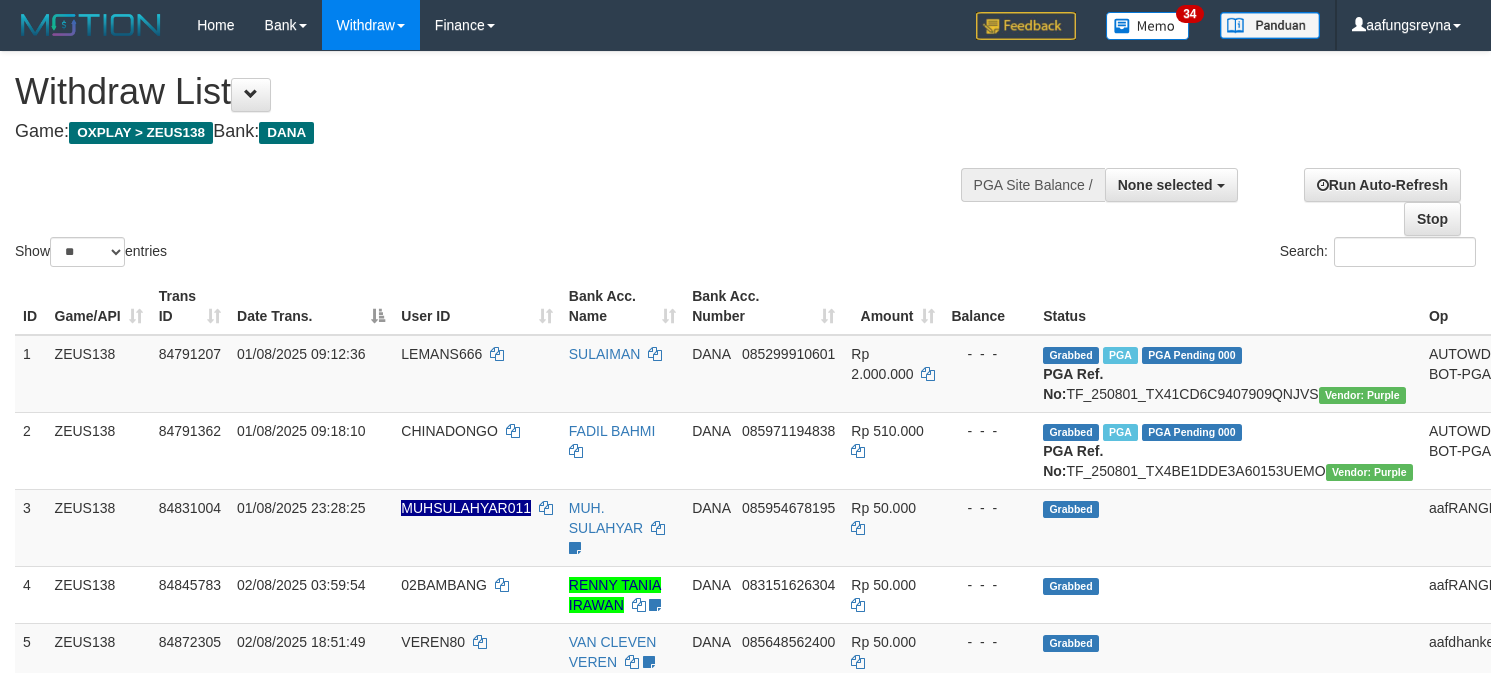 select 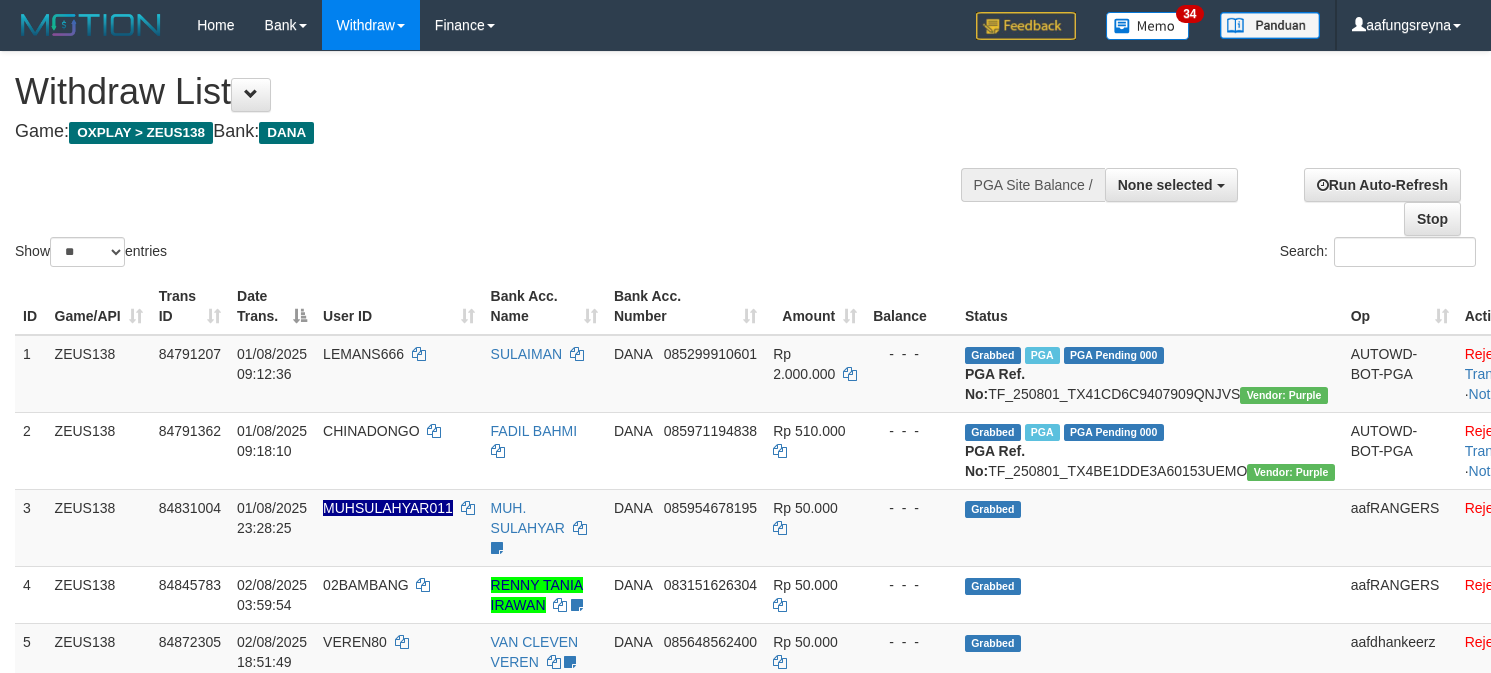 select 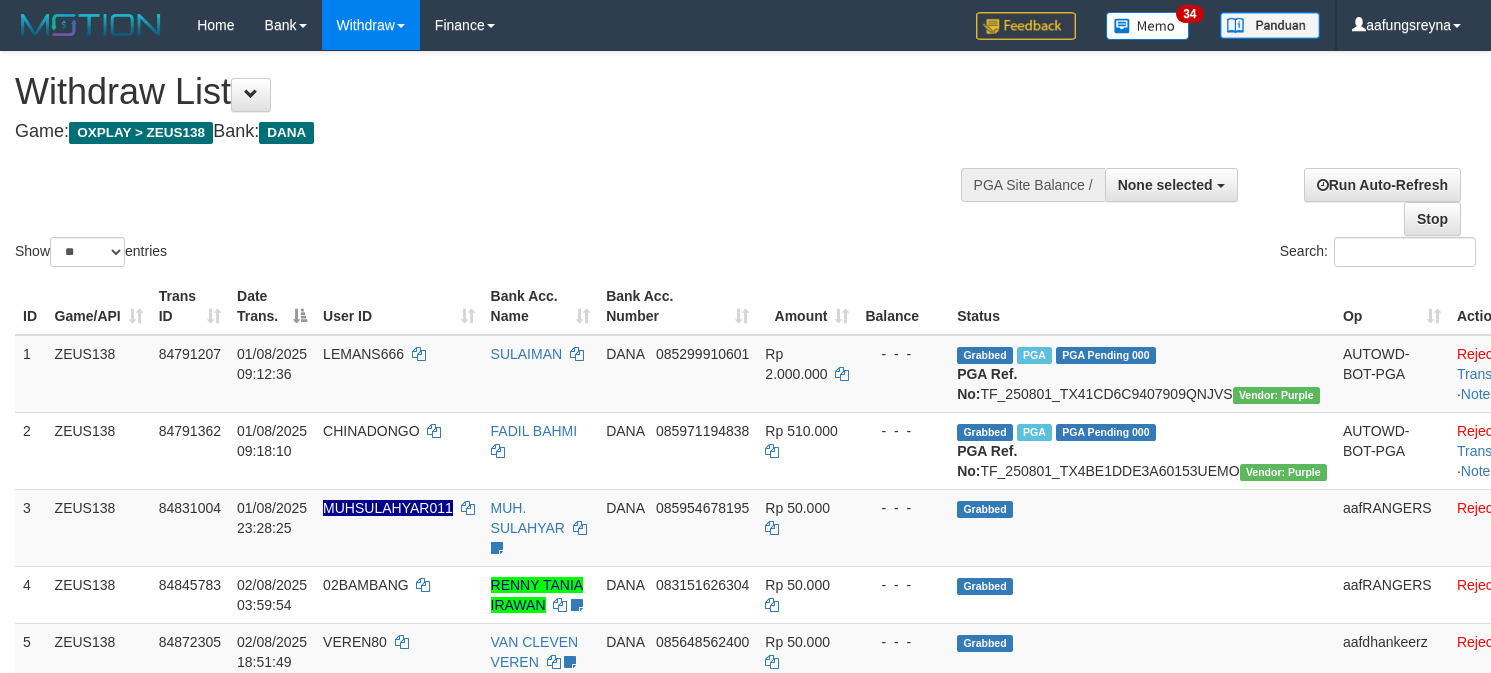 select 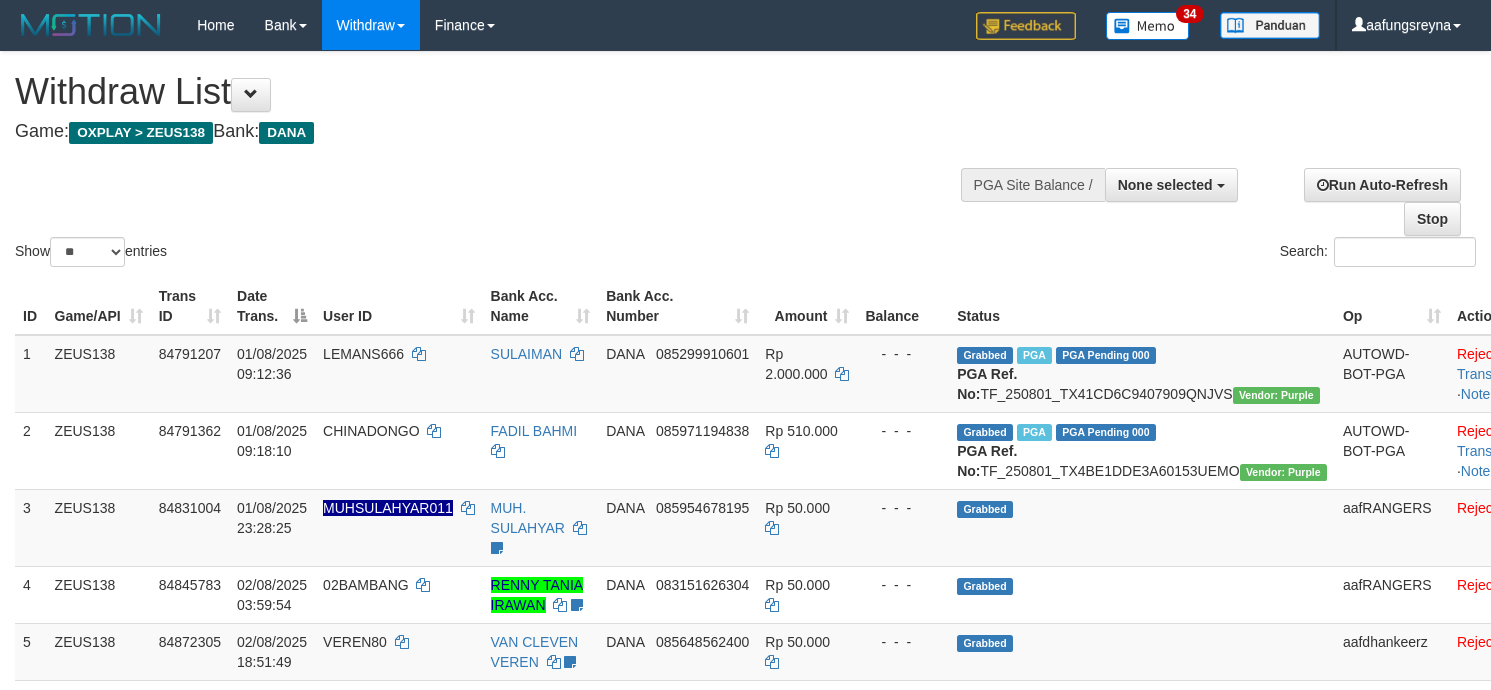 select 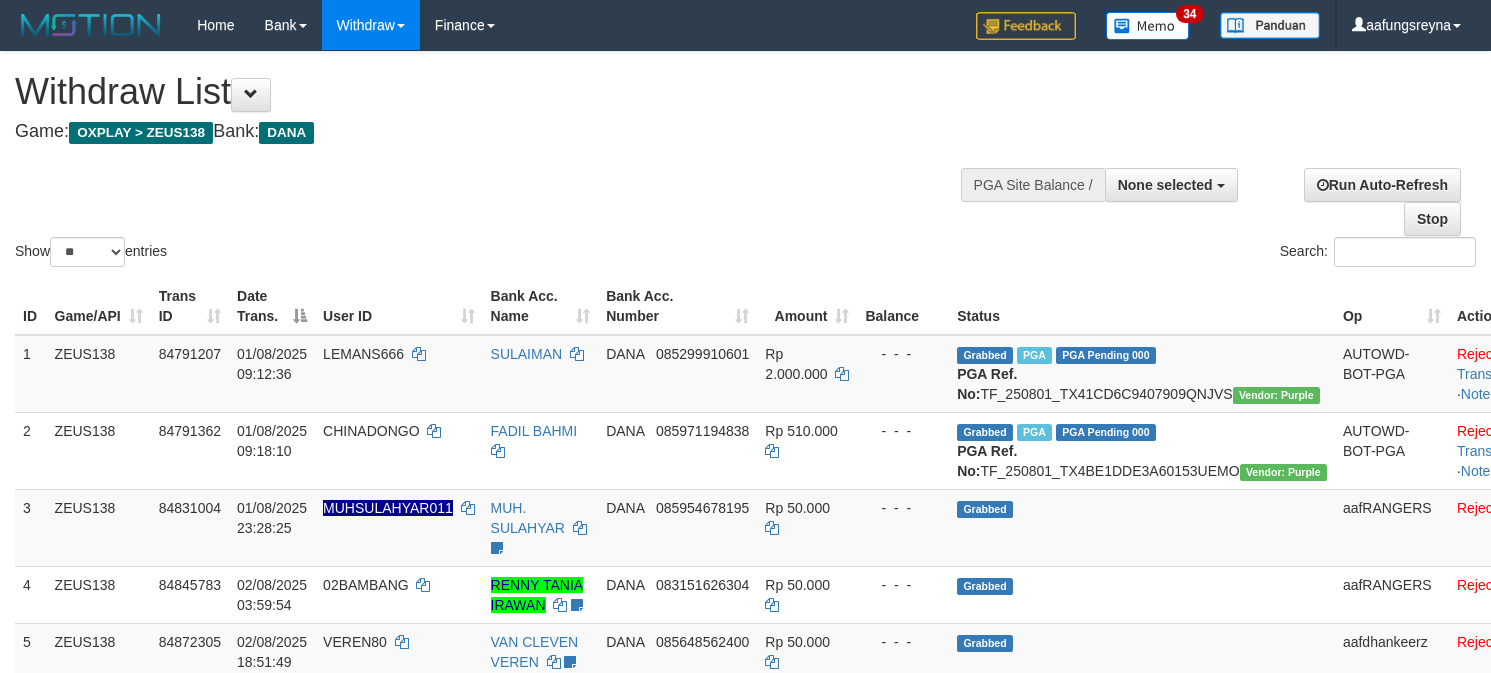 select 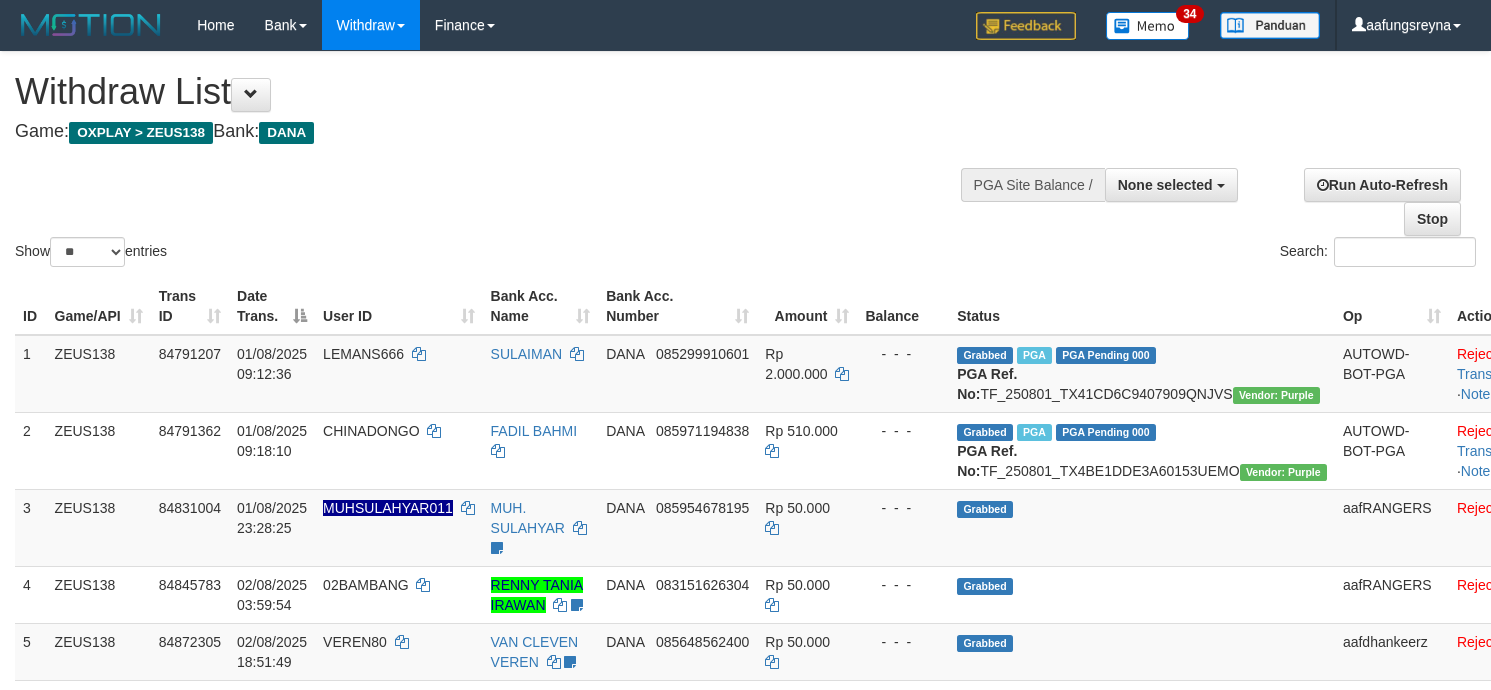 select 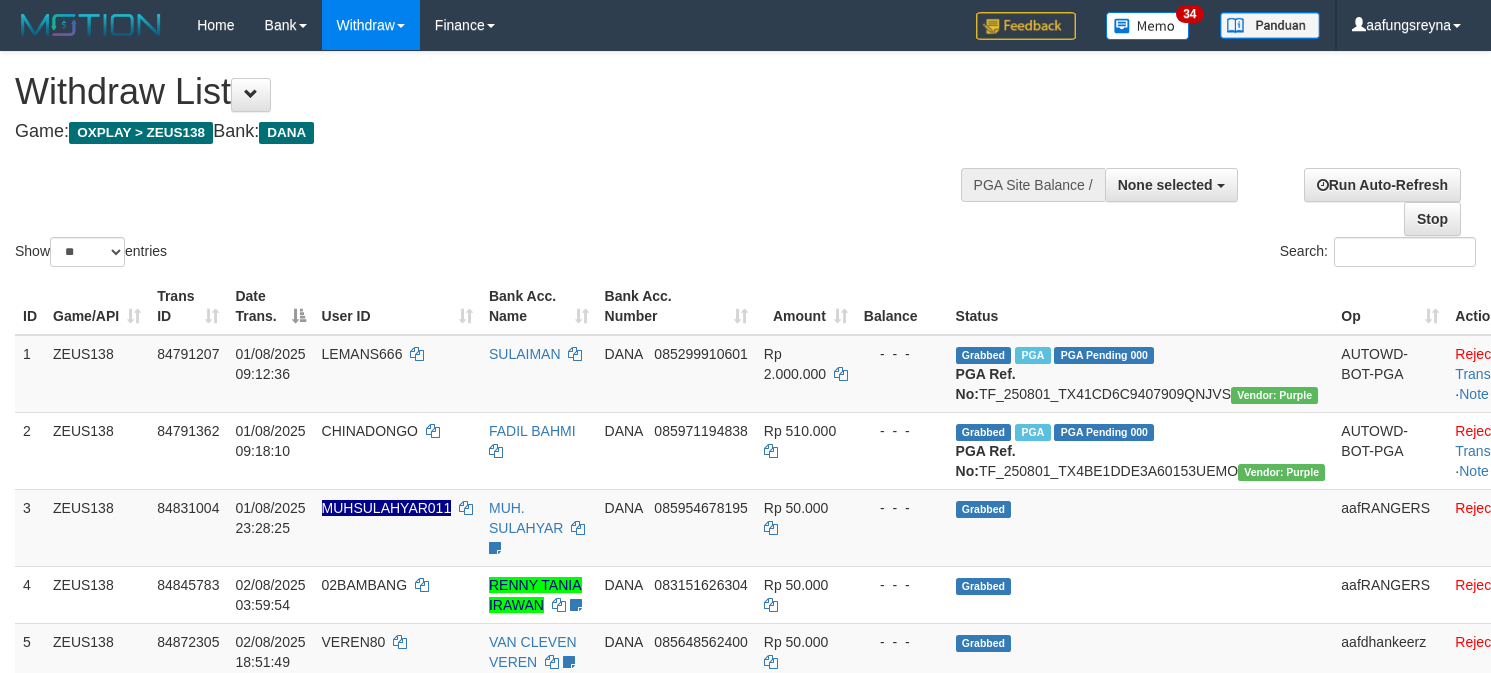 select 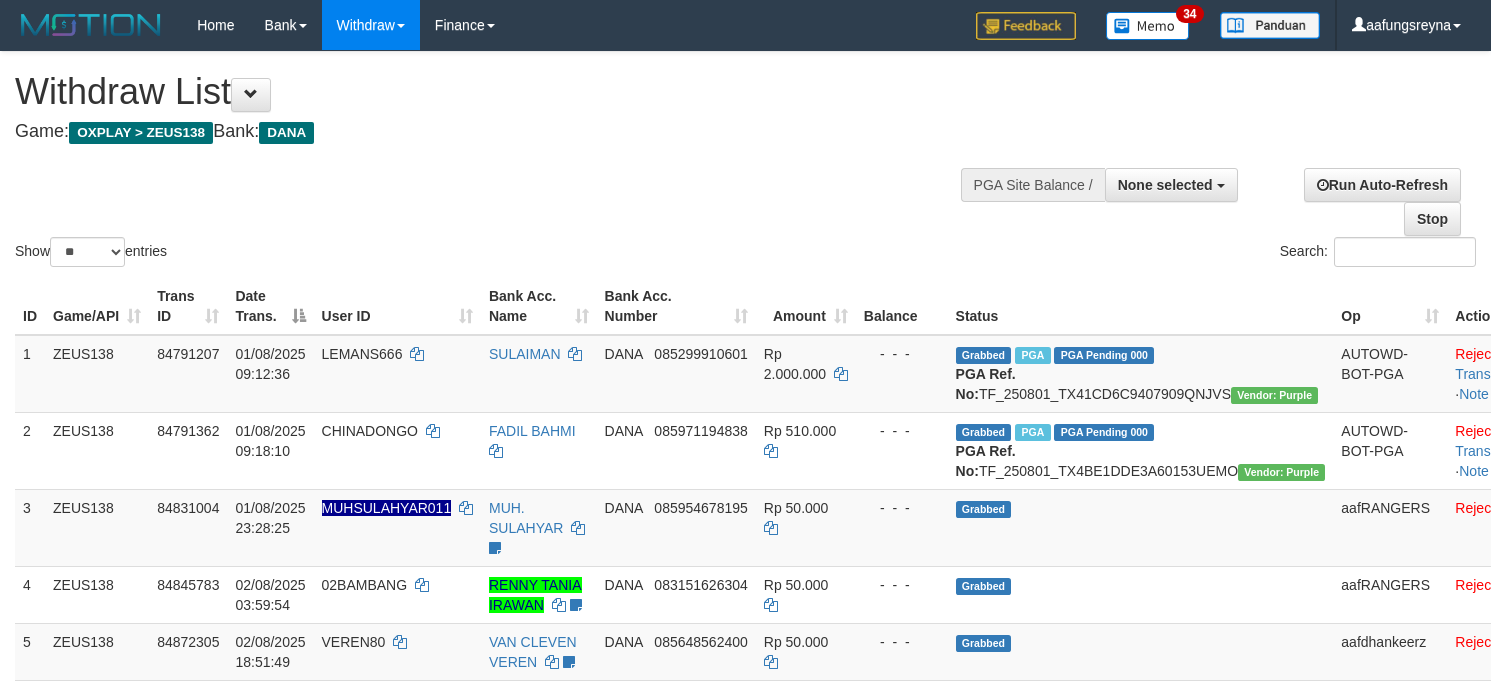 select 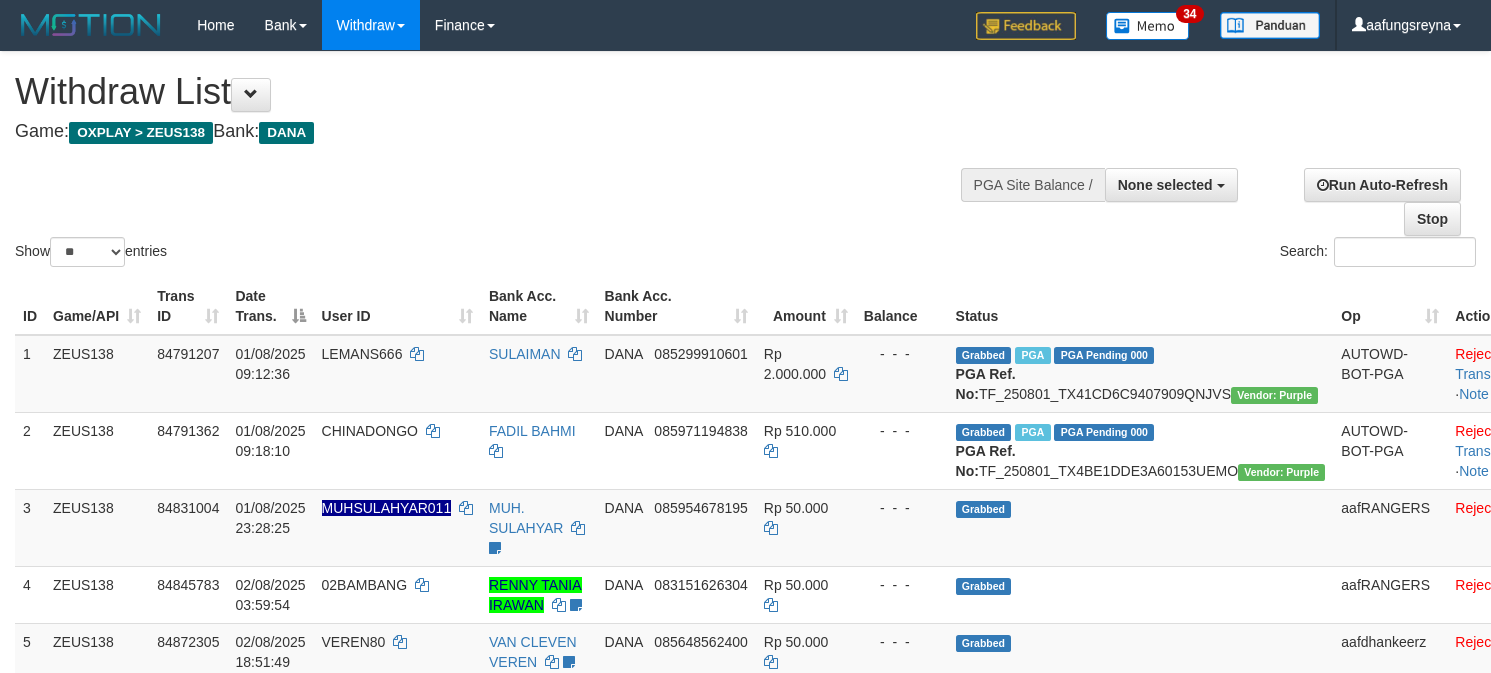 select 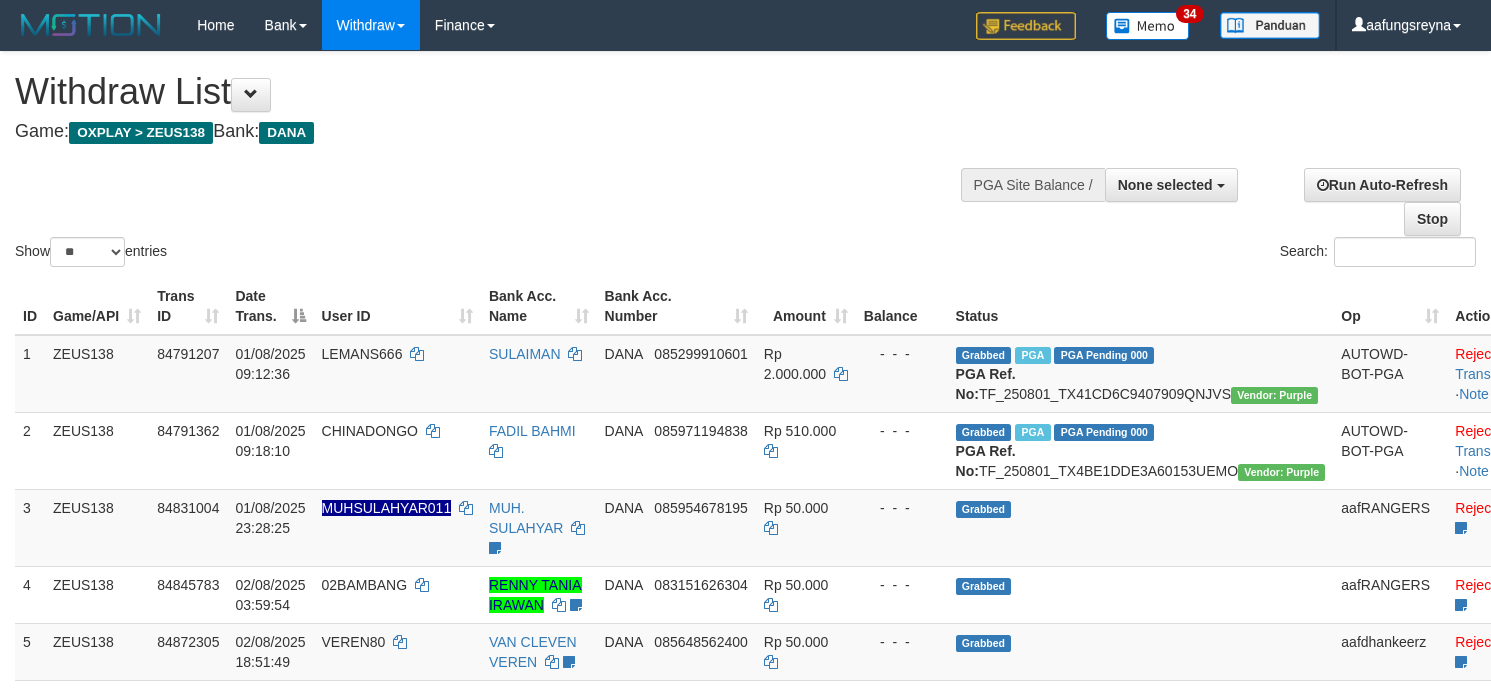 select 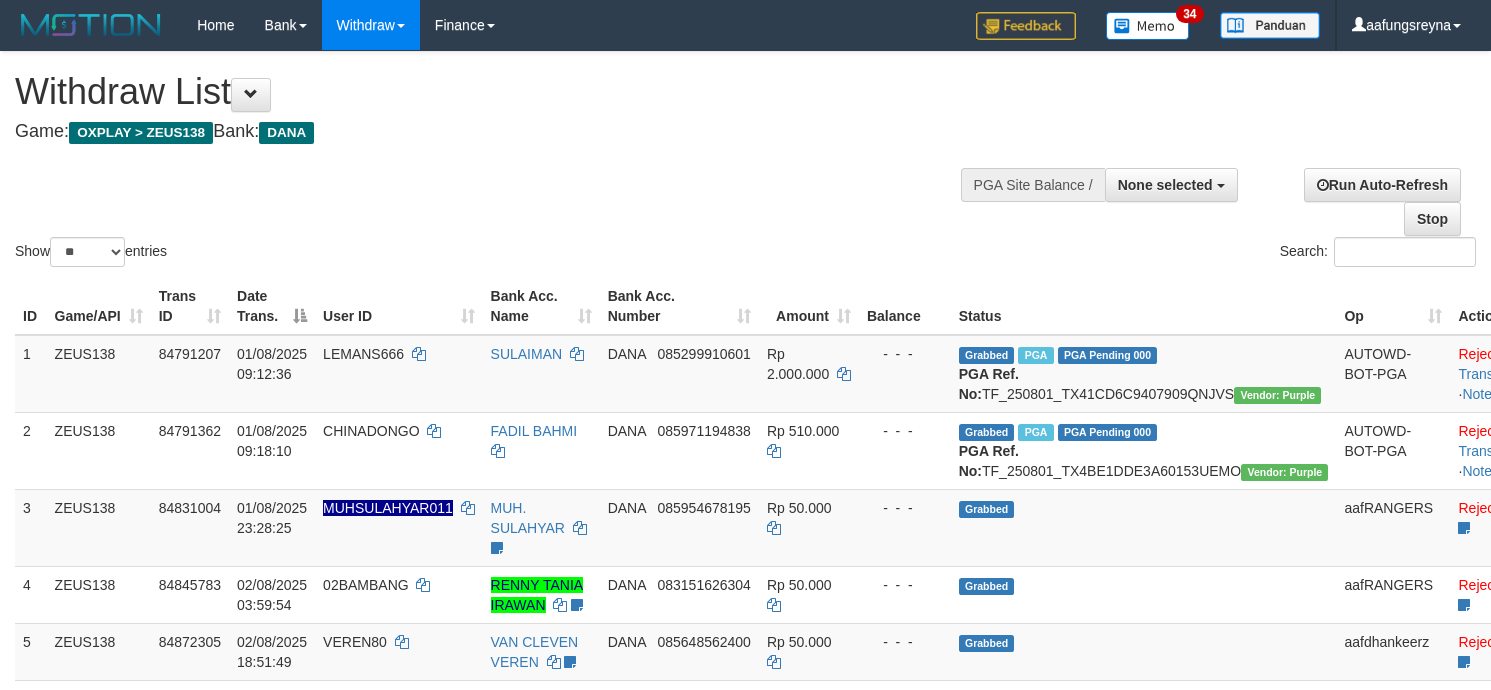 select 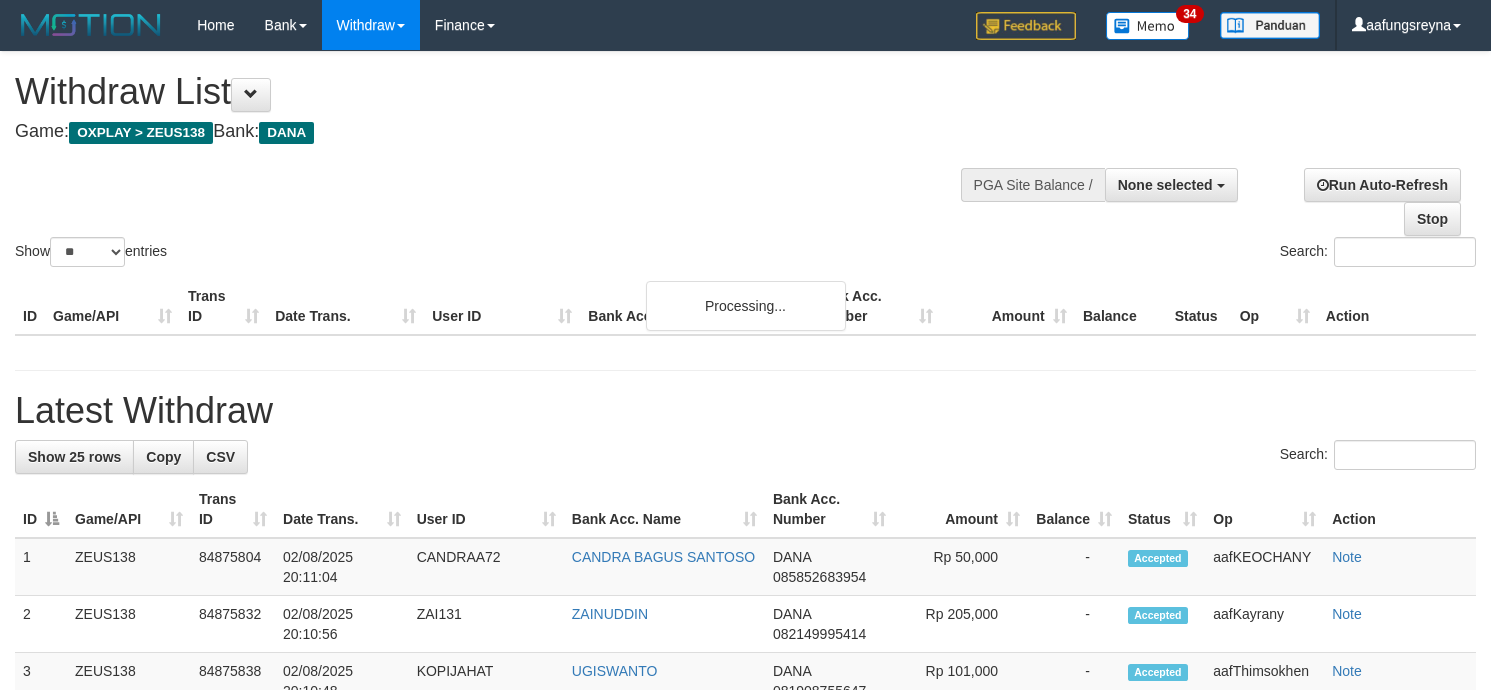 select 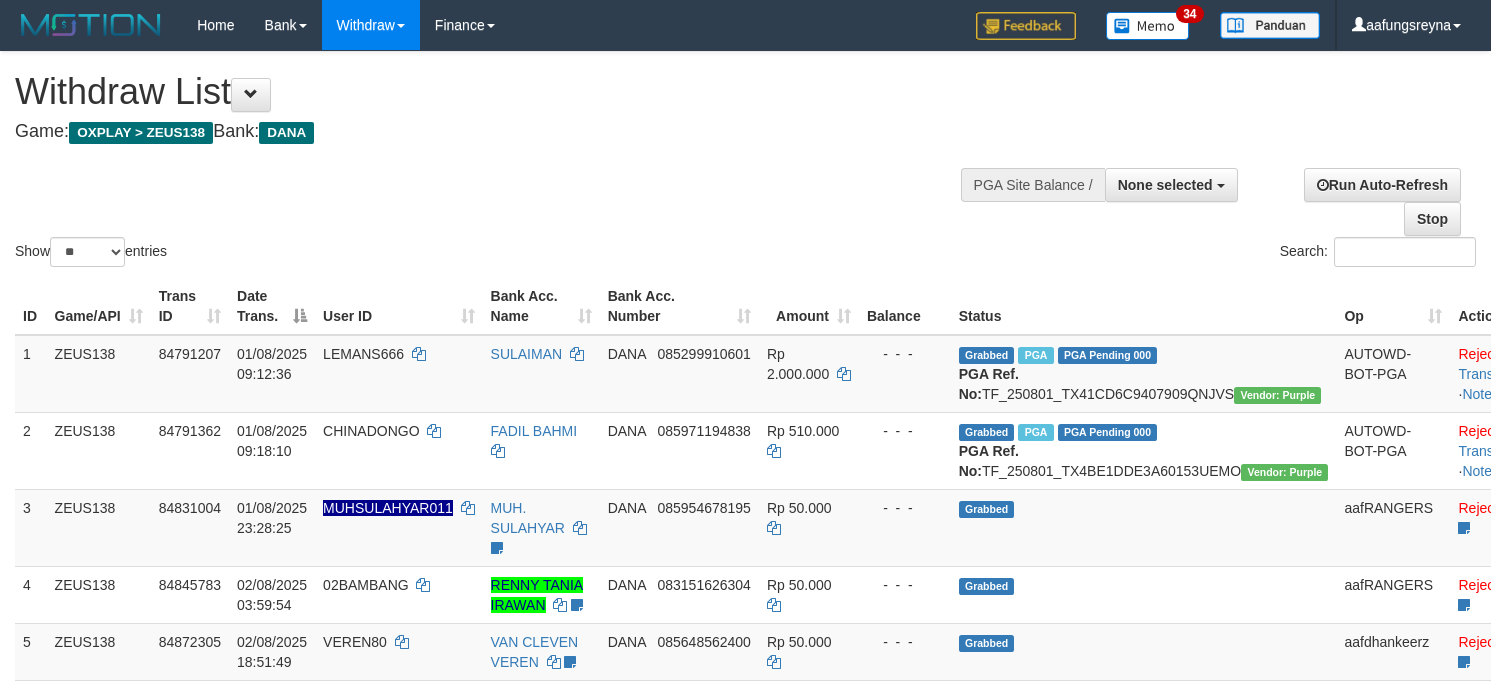 select 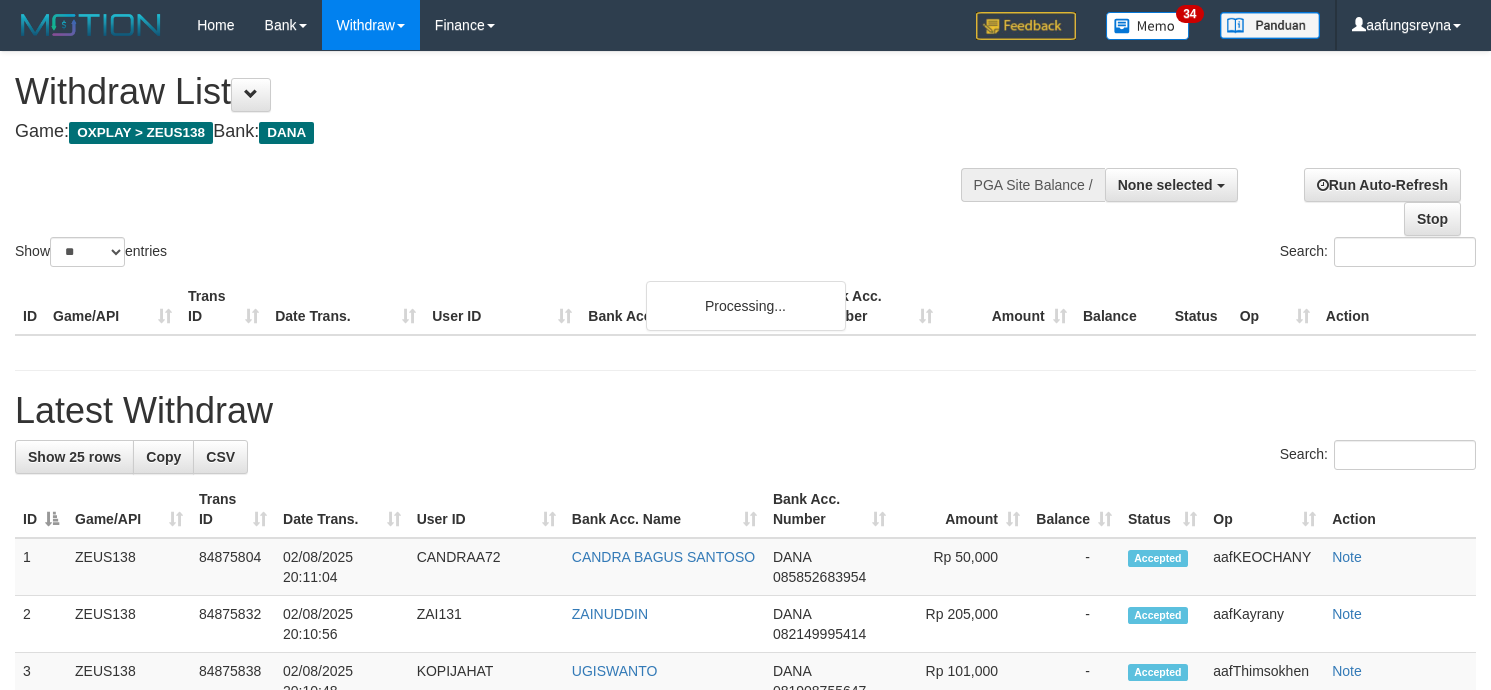 select 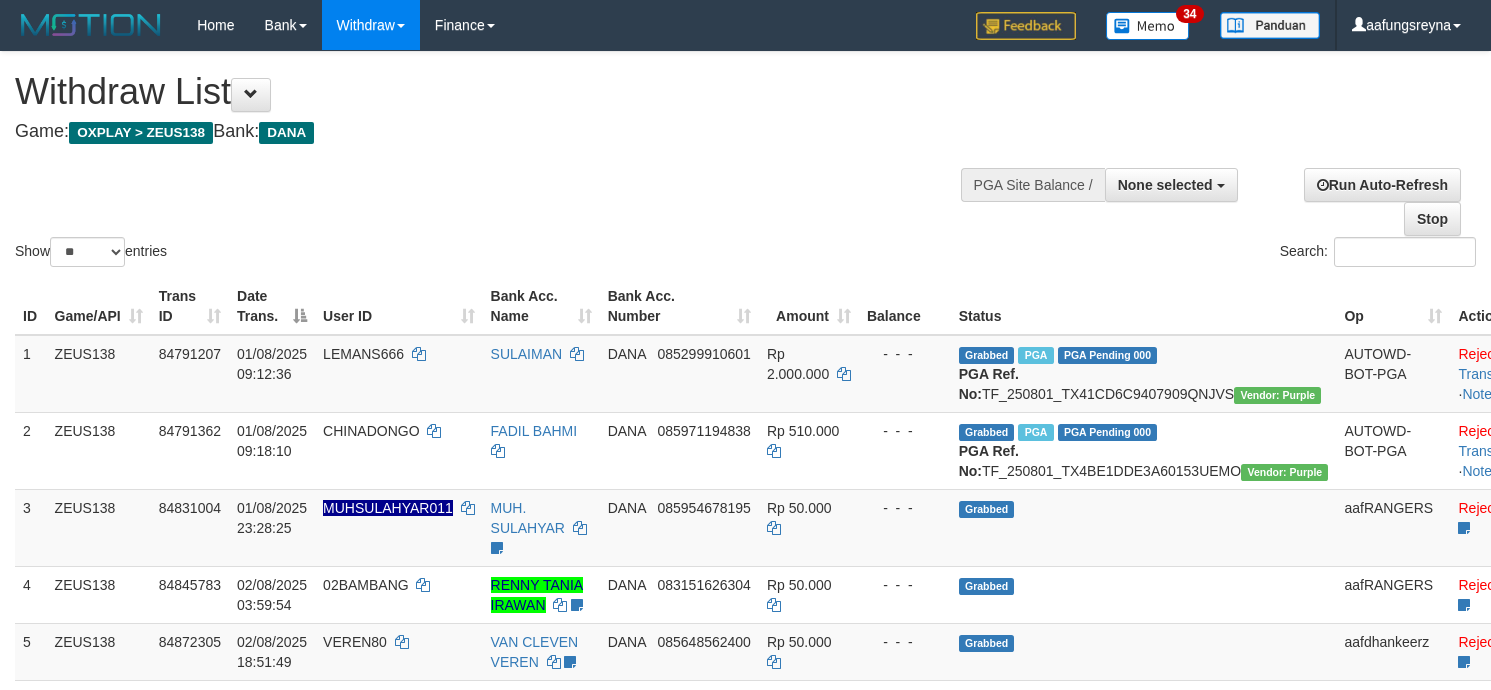 select 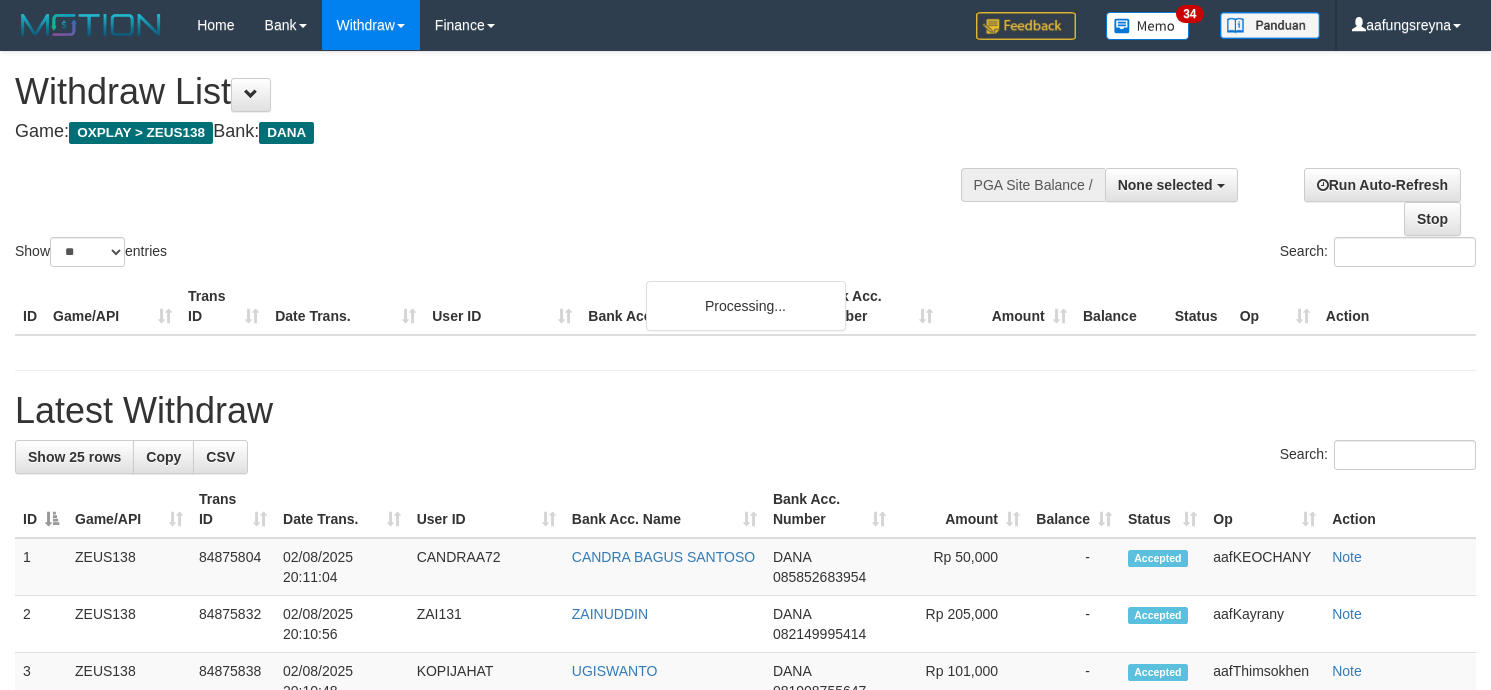 select 